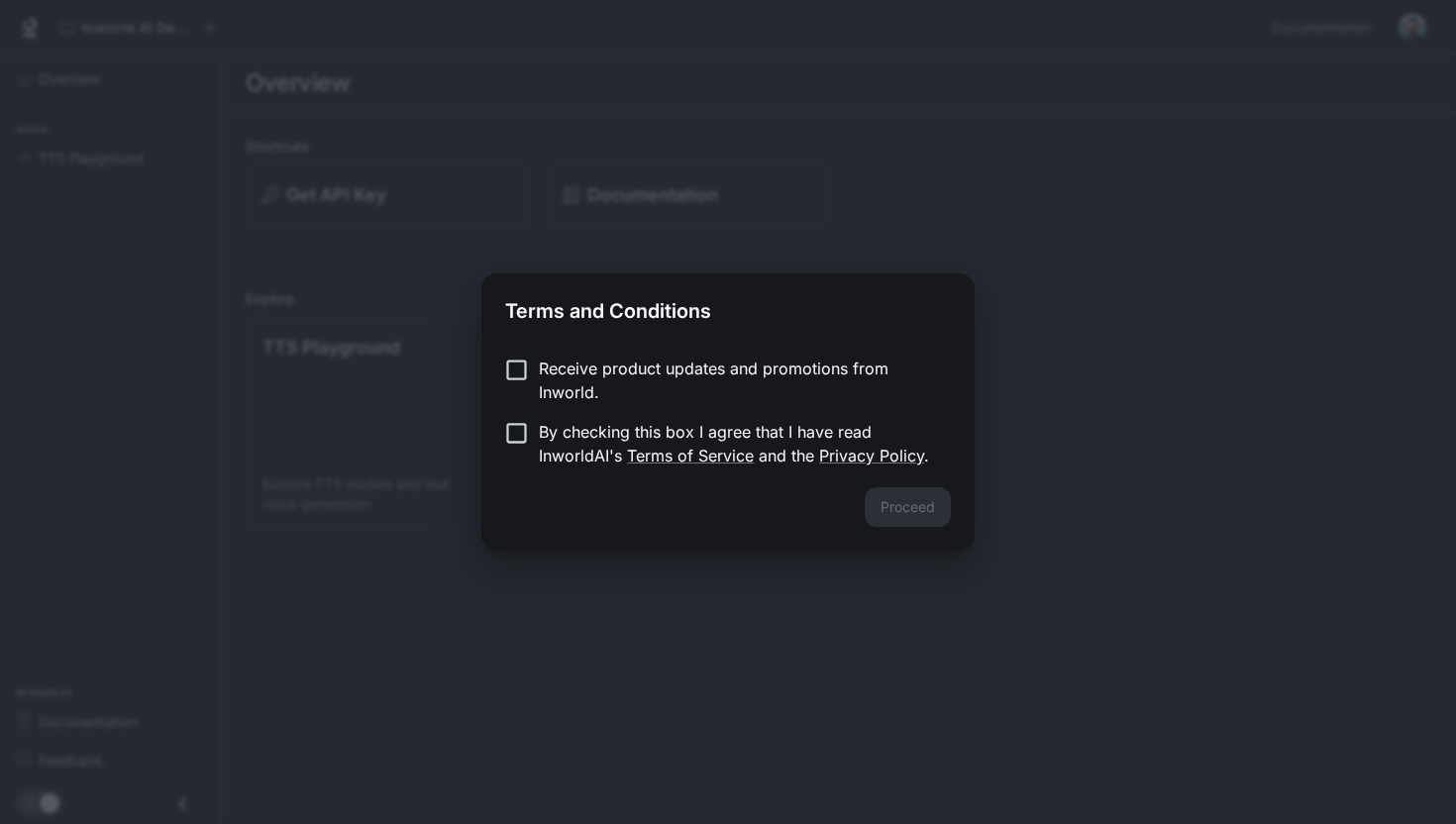 scroll, scrollTop: 0, scrollLeft: 0, axis: both 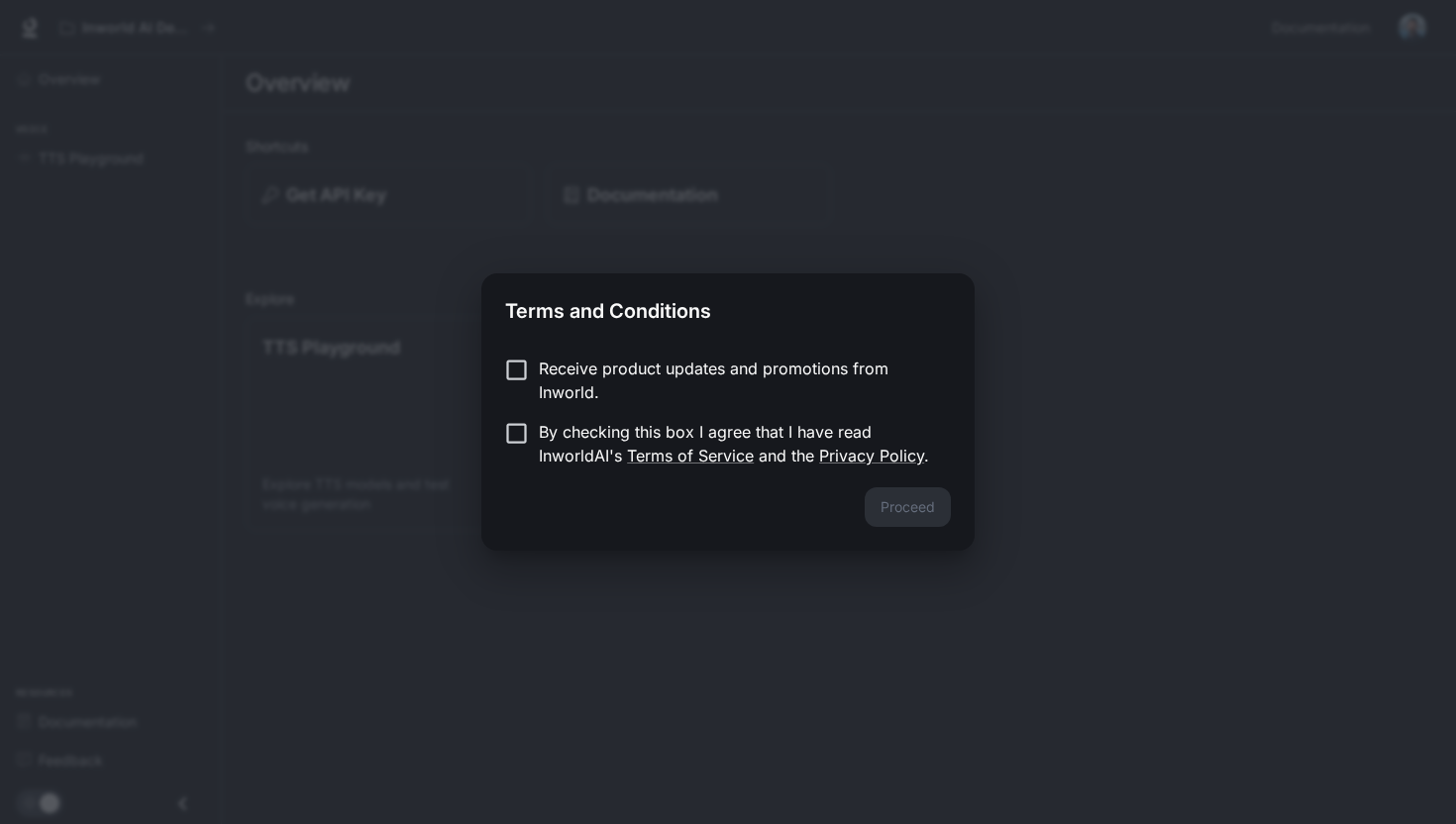click on "By checking this box I agree that I have read InworldAI's   Terms of Service   and the   Privacy Policy ." at bounding box center (737, 444) 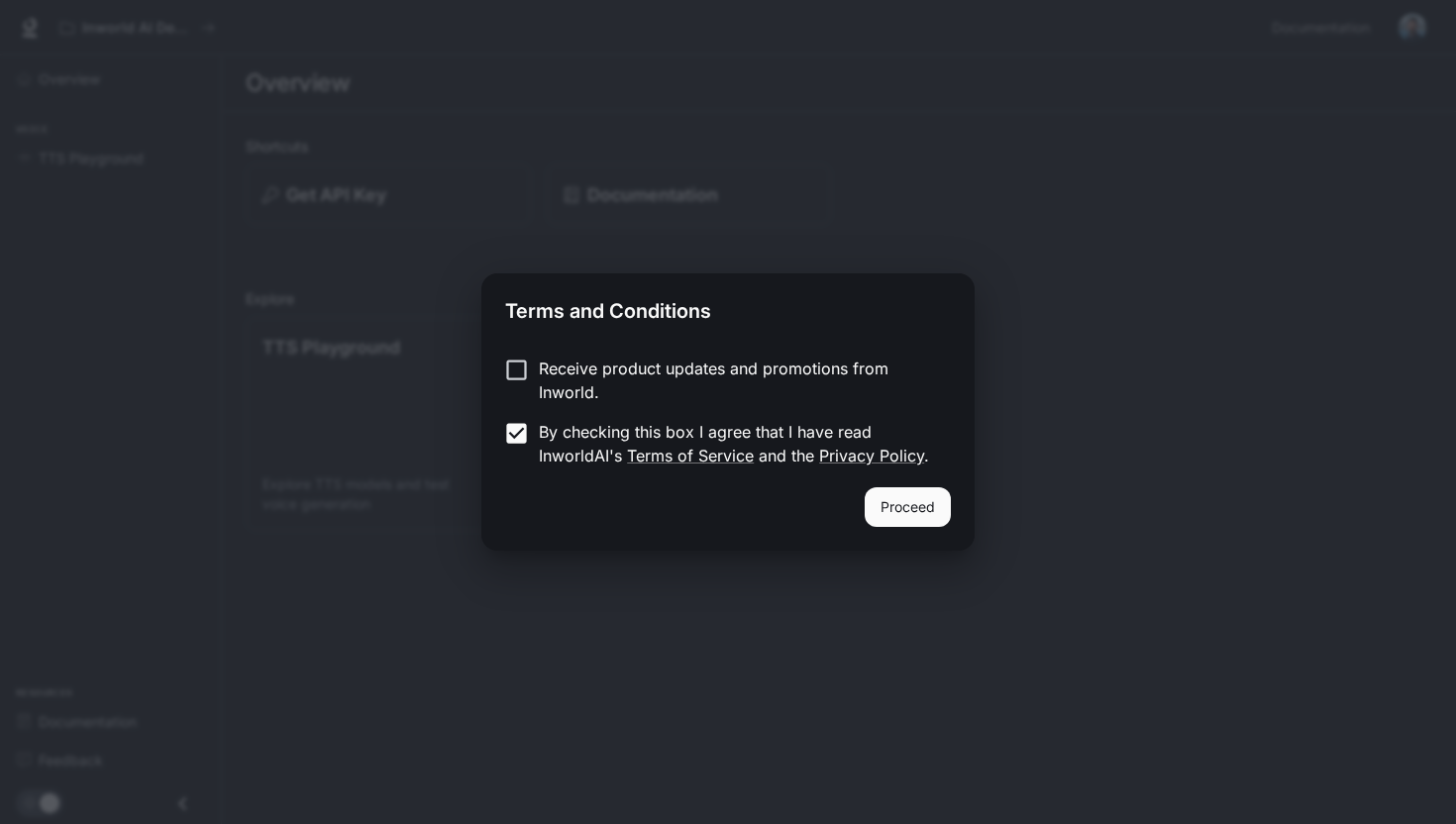 click on "Proceed" at bounding box center (907, 507) 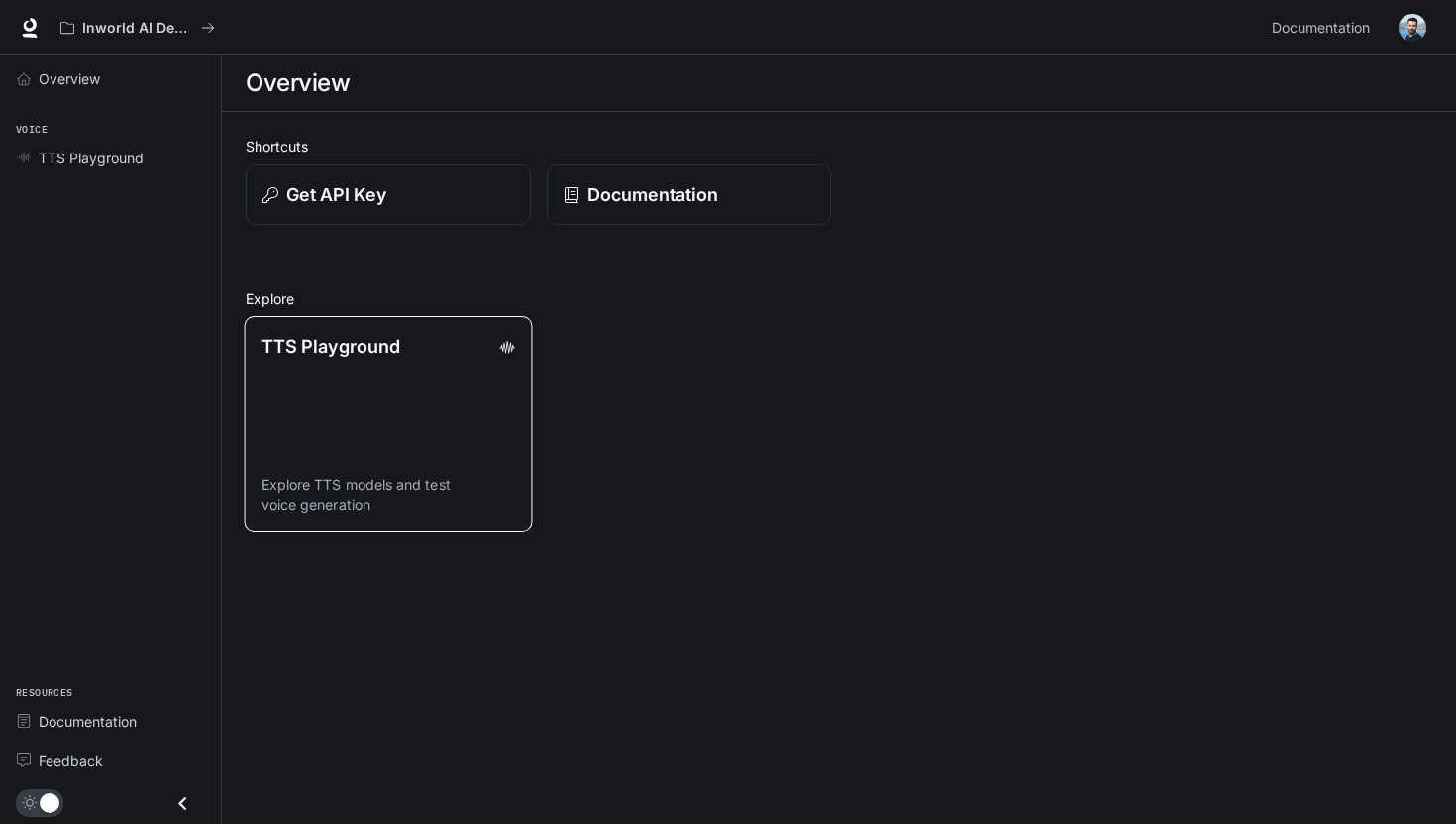 click on "TTS Playground Explore TTS models and test voice generation" at bounding box center [388, 424] 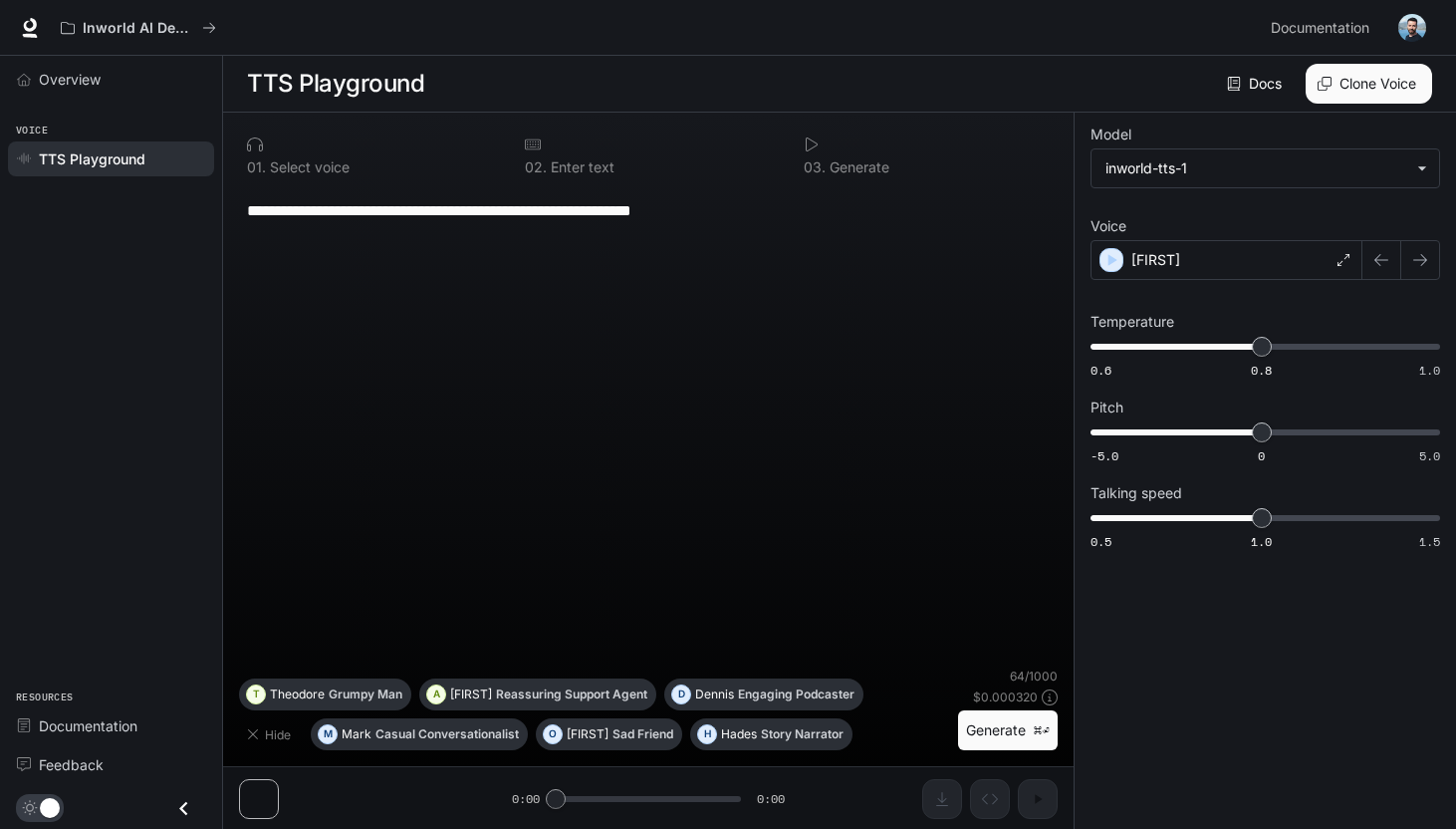 click on "**********" at bounding box center (648, 426) 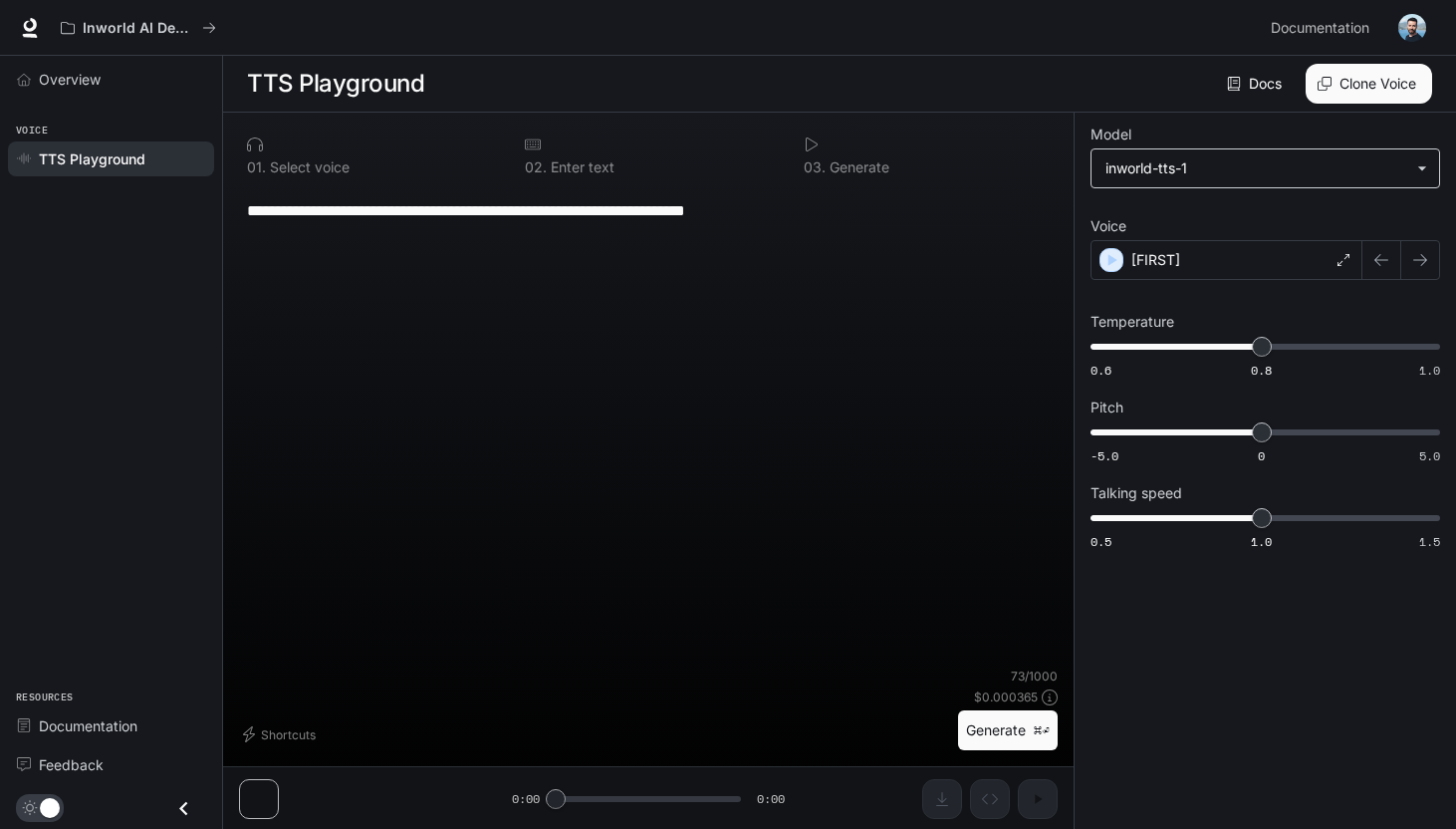 type on "**********" 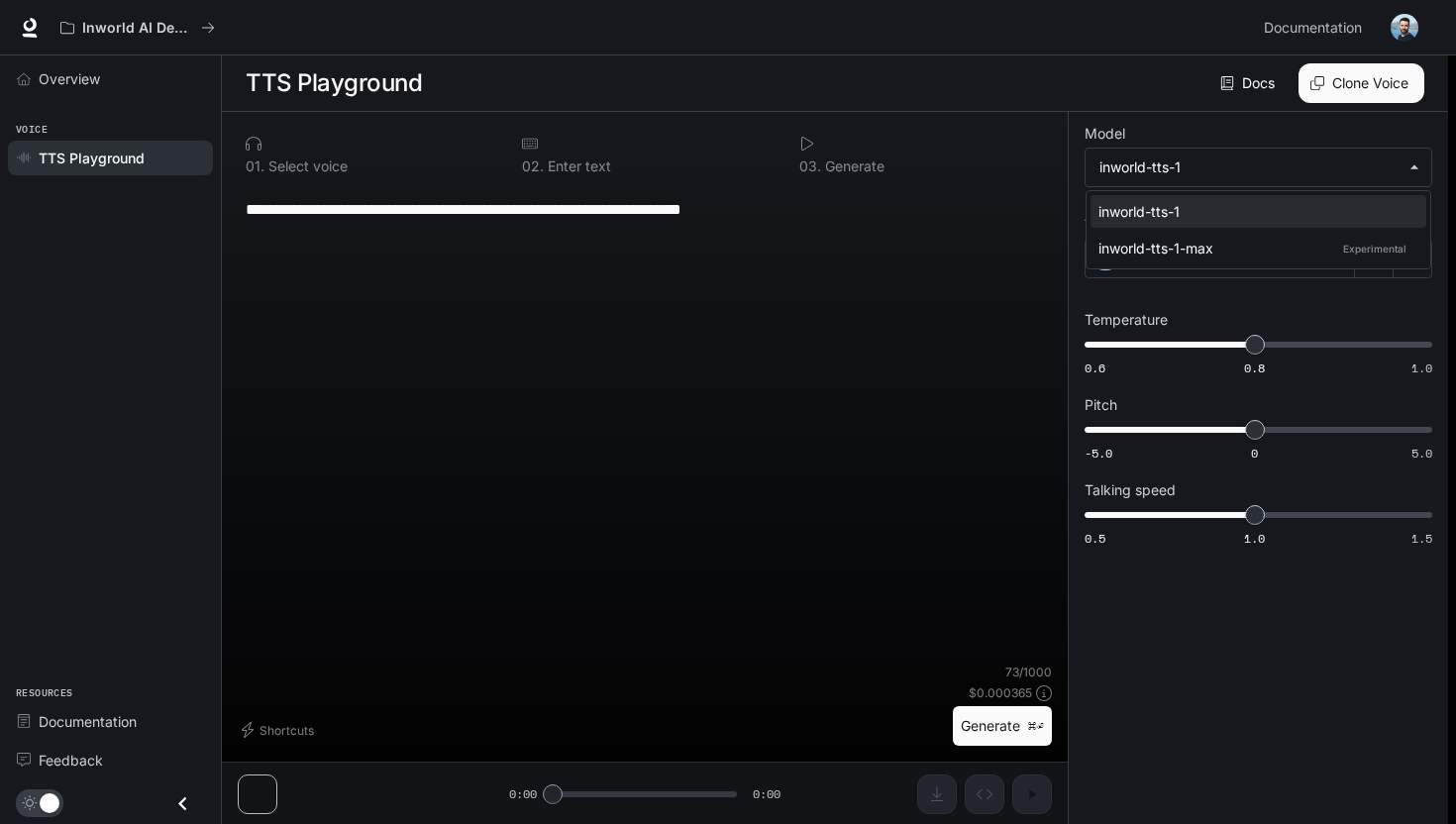 click at bounding box center [728, 412] 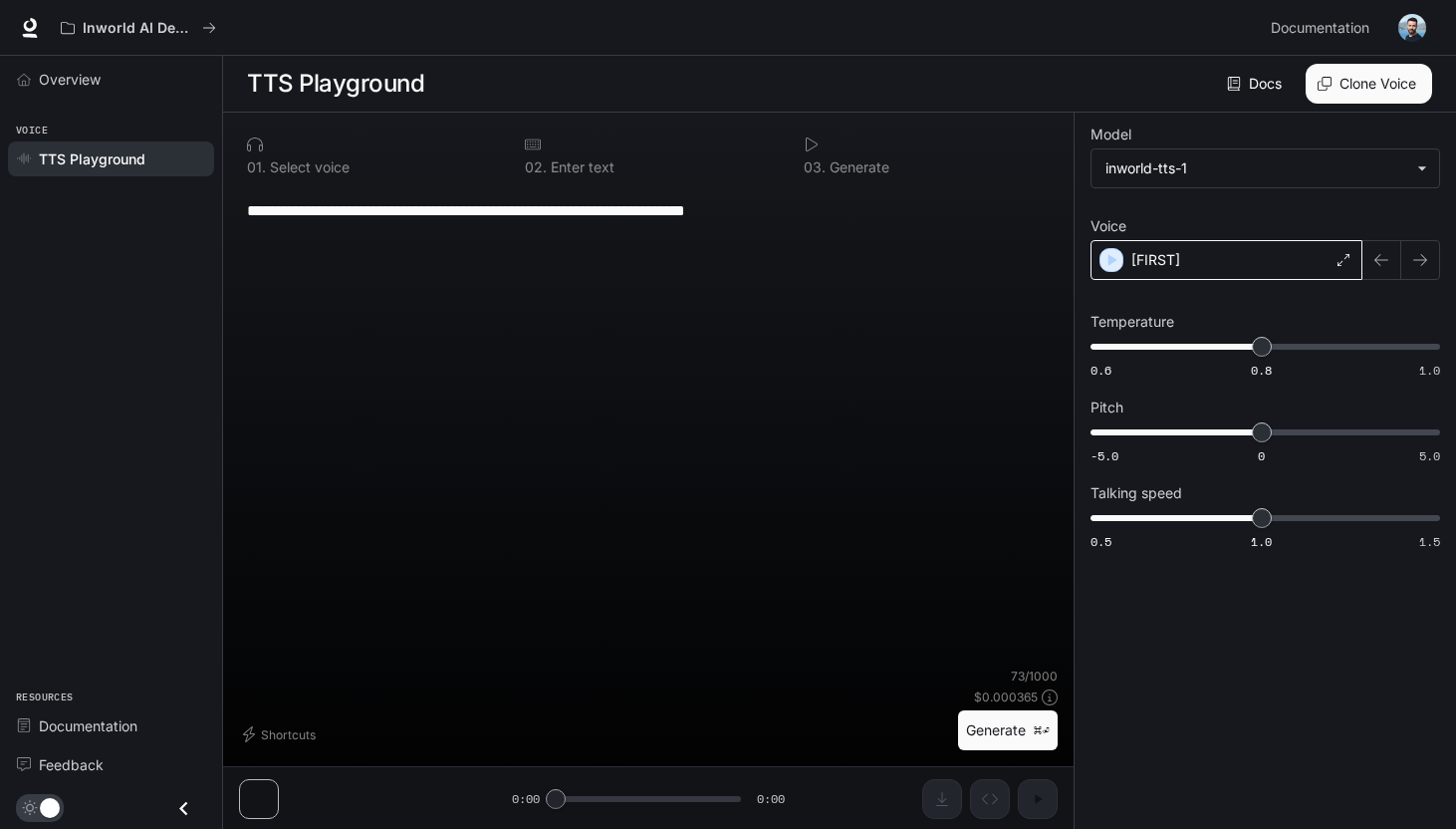 click on "[FIRST]" at bounding box center [1226, 260] 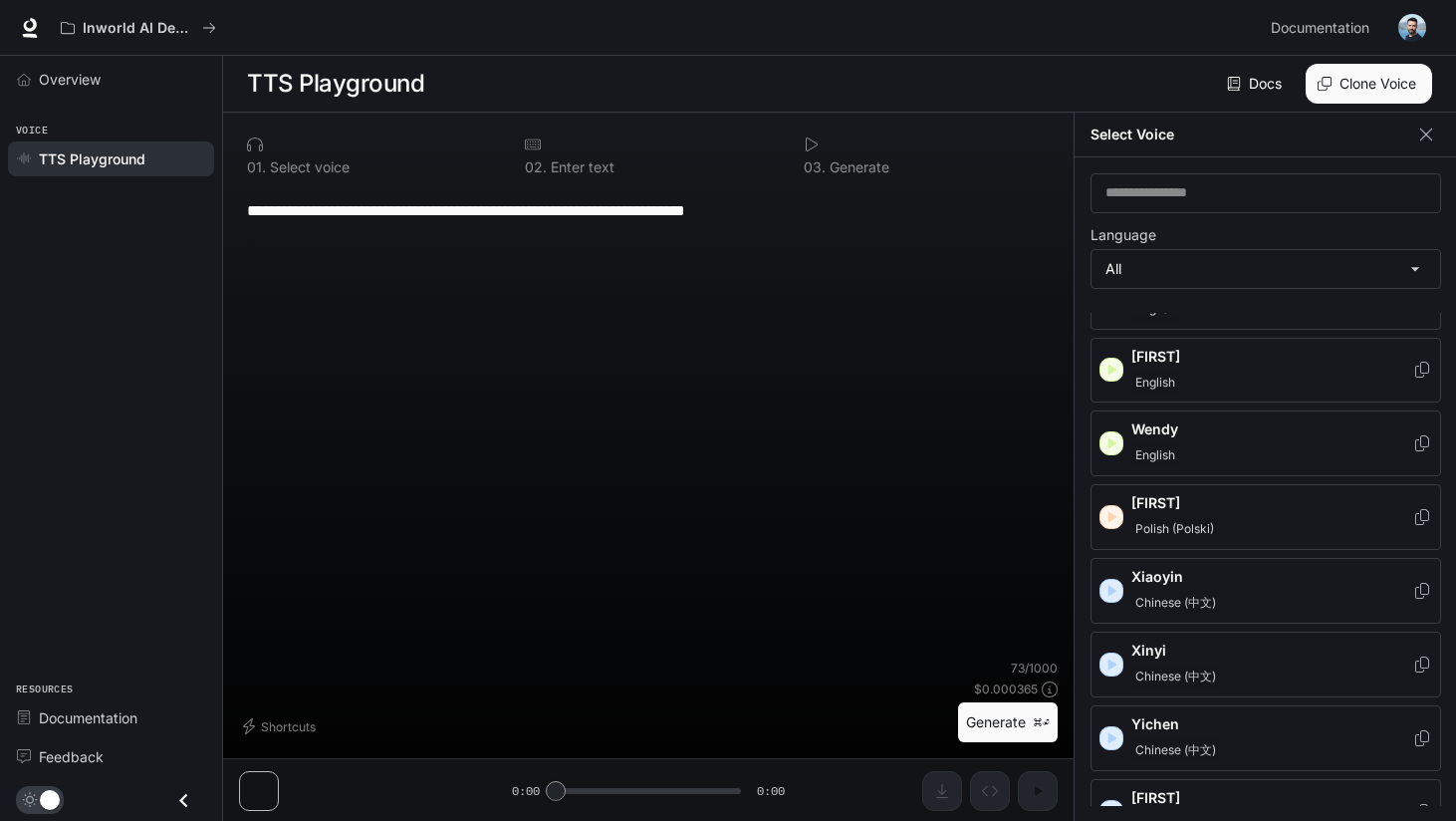 scroll, scrollTop: 3211, scrollLeft: 0, axis: vertical 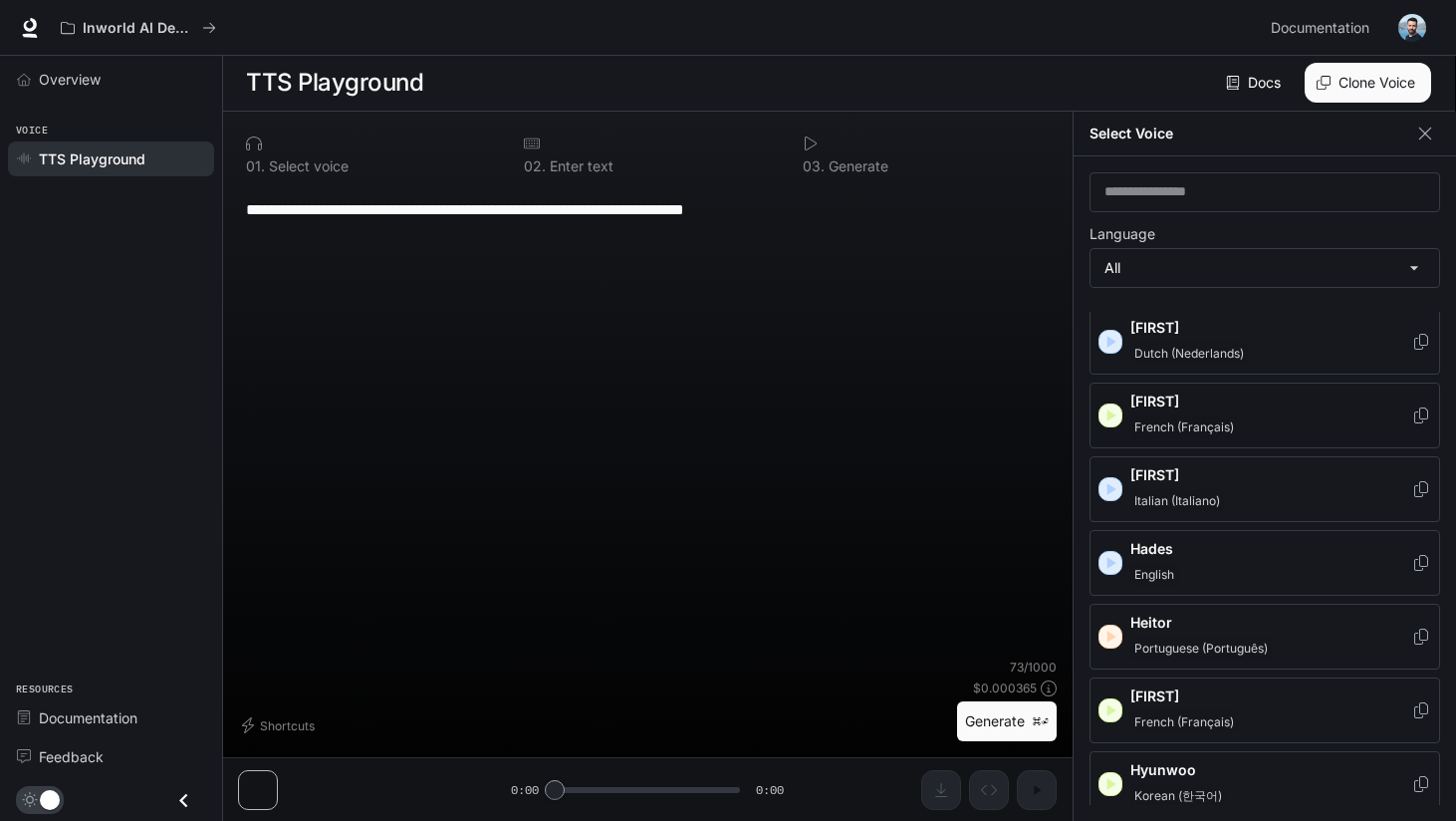 click on "French (Français)" at bounding box center (1271, 427) 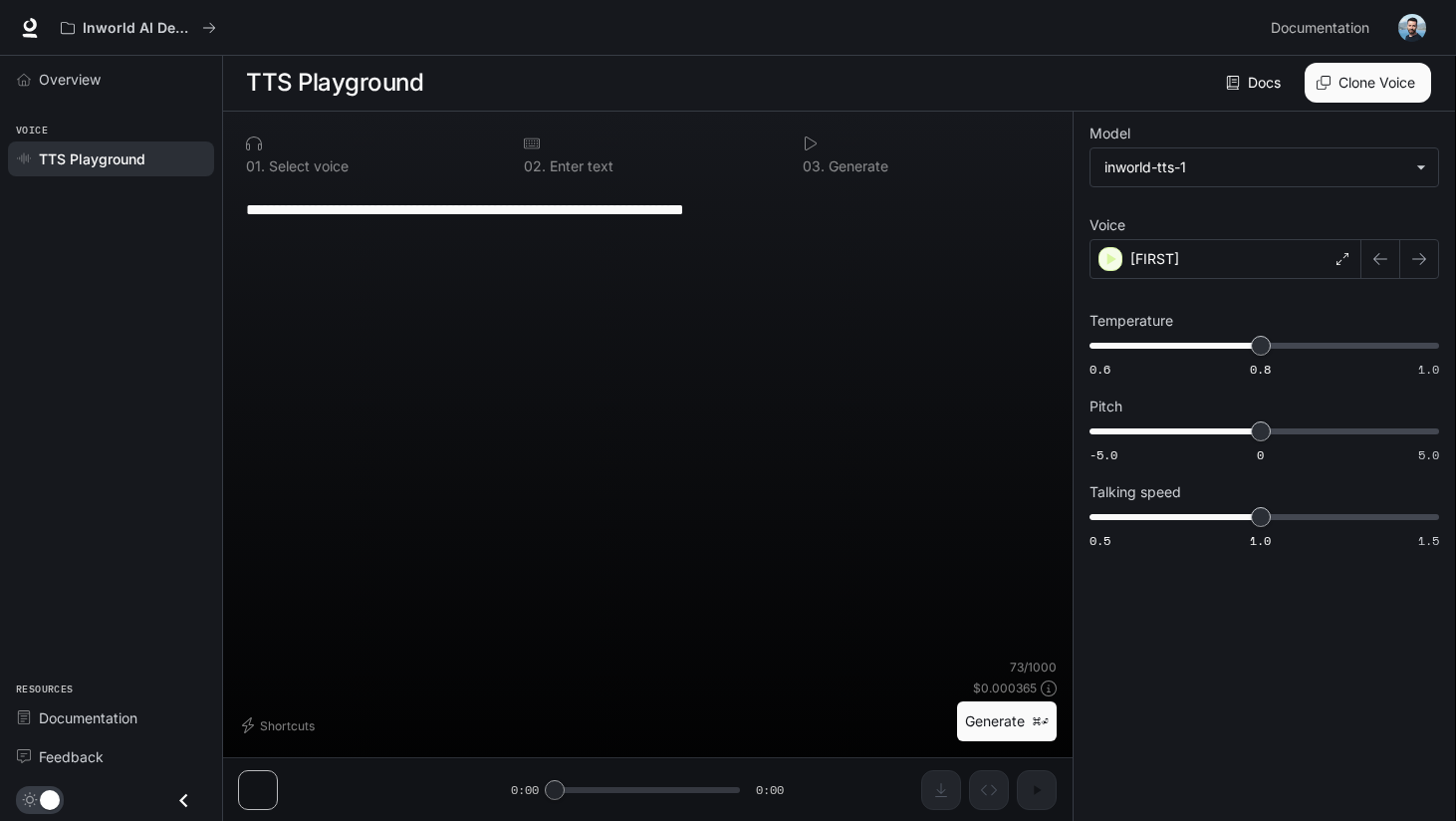 scroll, scrollTop: 1, scrollLeft: 0, axis: vertical 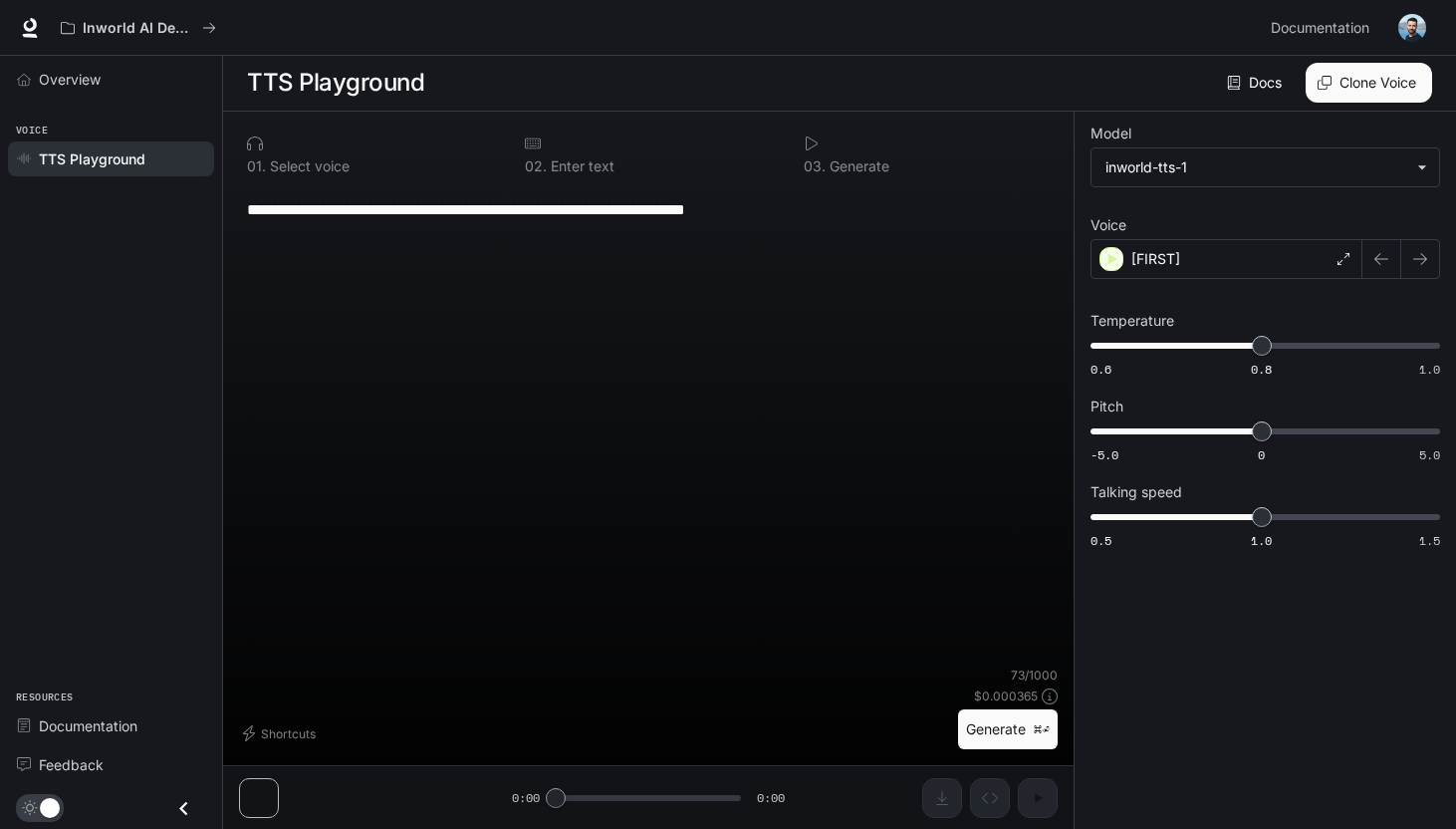 click on "Generate ⌘⏎" at bounding box center [1008, 729] 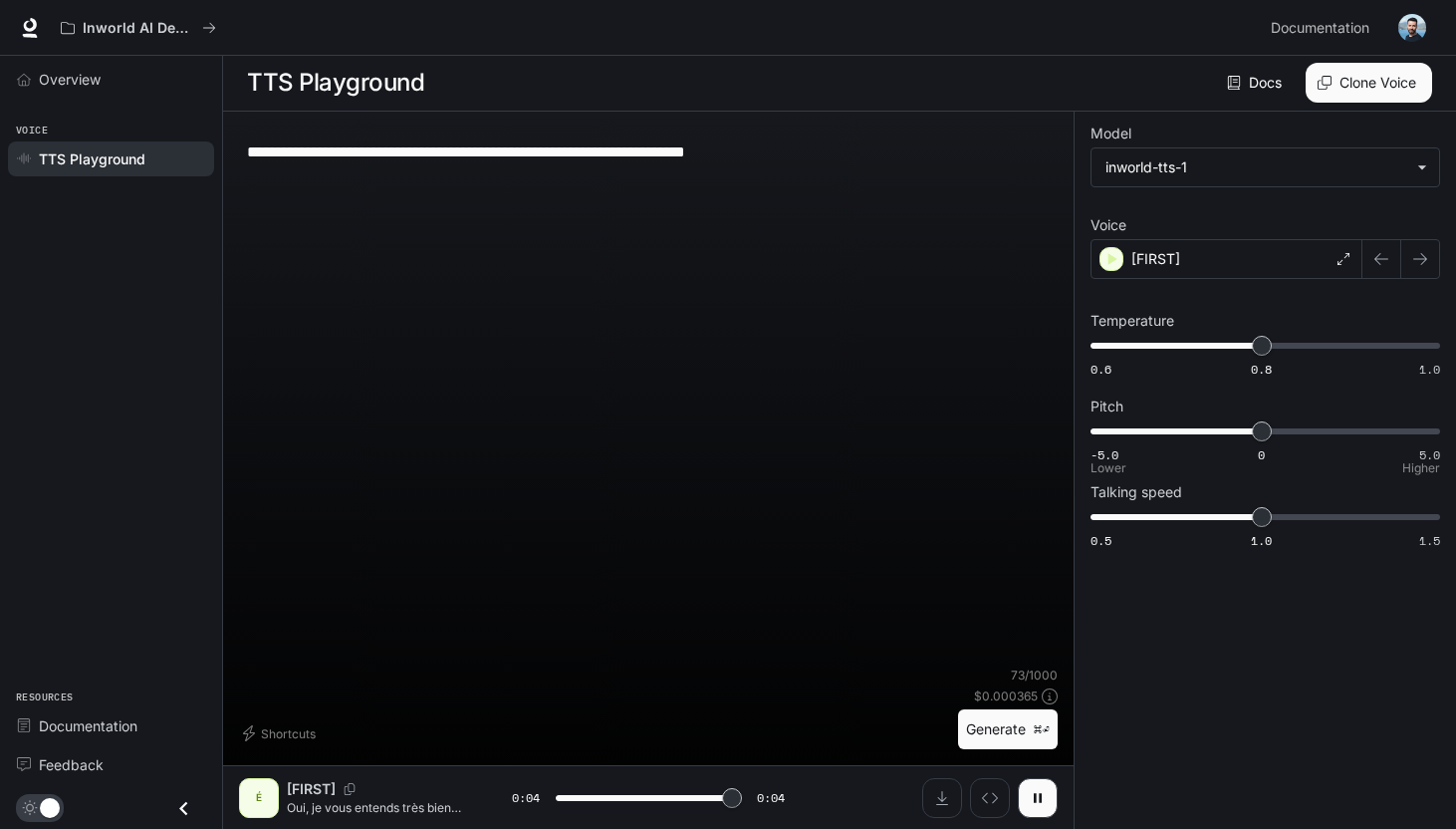 type on "*" 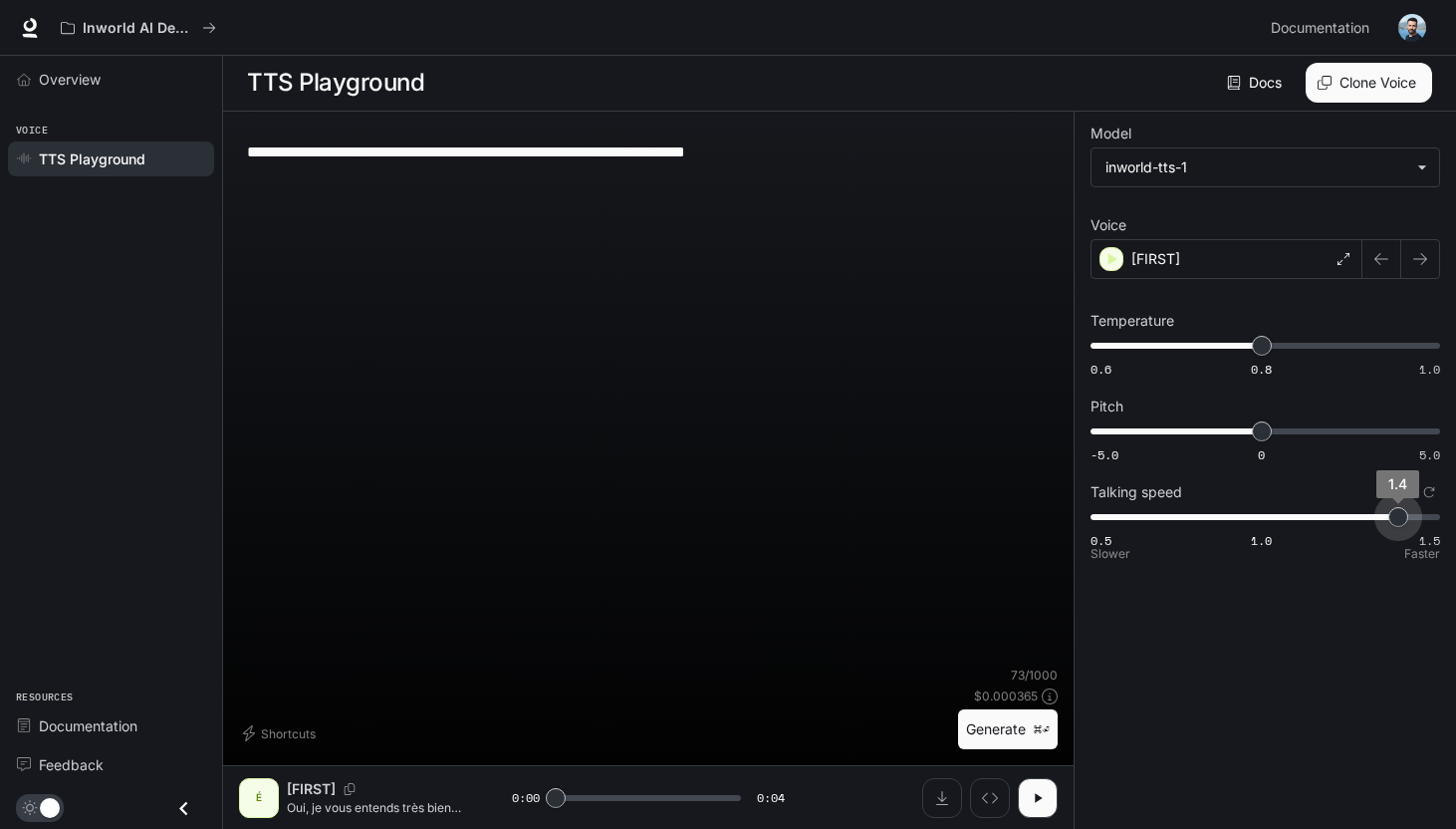 type on "***" 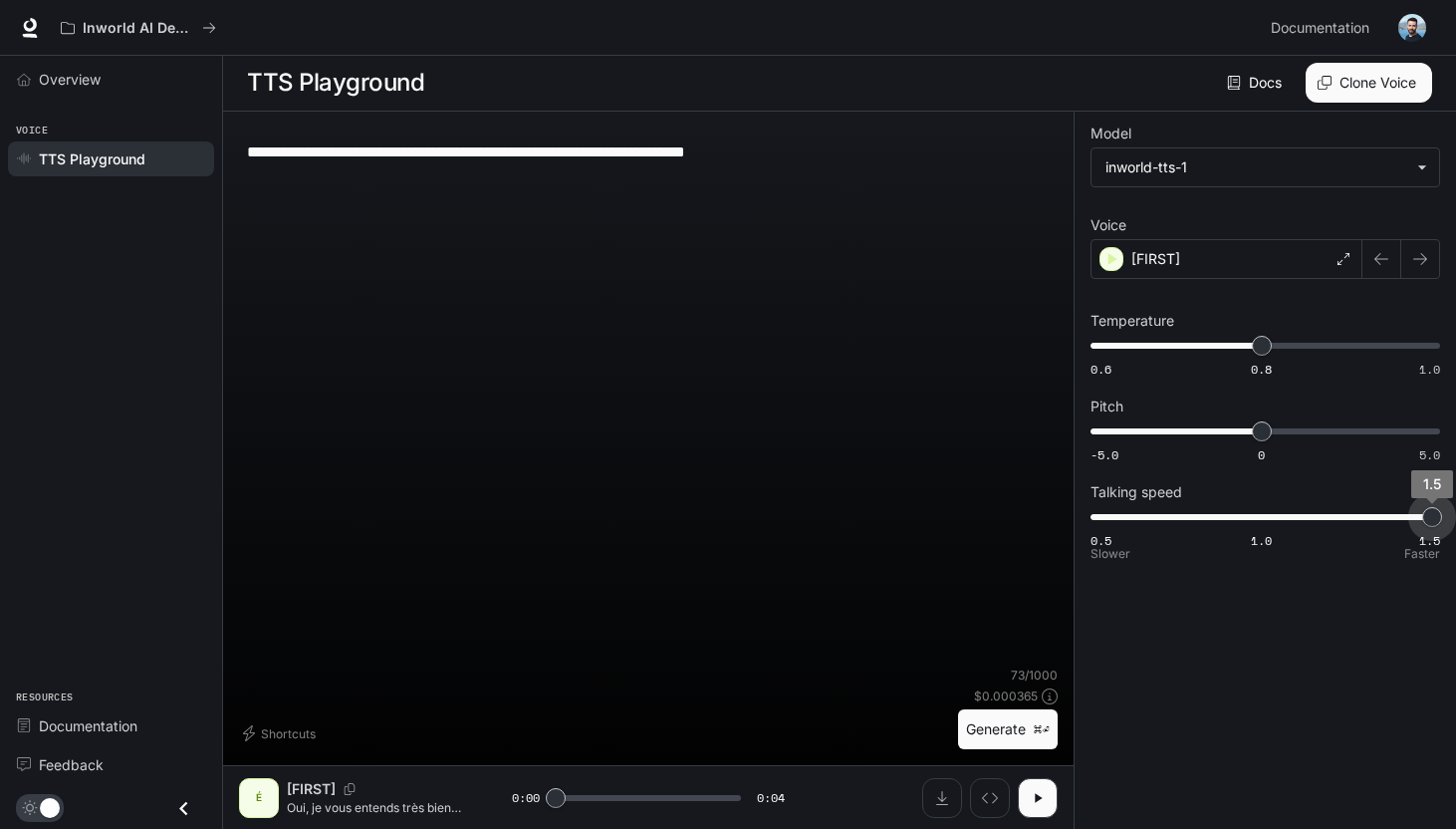 drag, startPoint x: 1268, startPoint y: 521, endPoint x: 1420, endPoint y: 511, distance: 152.32859 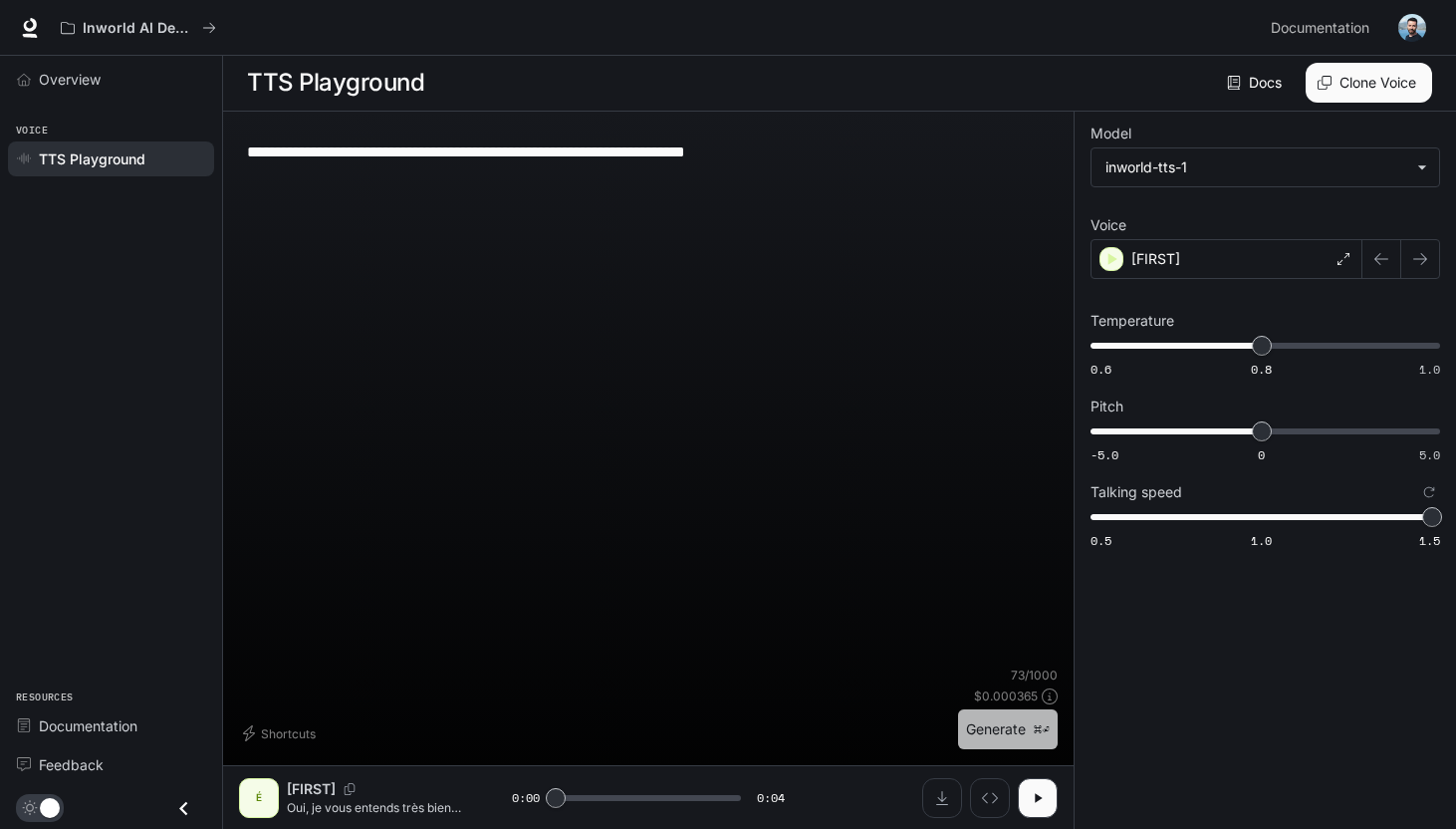 click on "Generate ⌘⏎" at bounding box center [1008, 729] 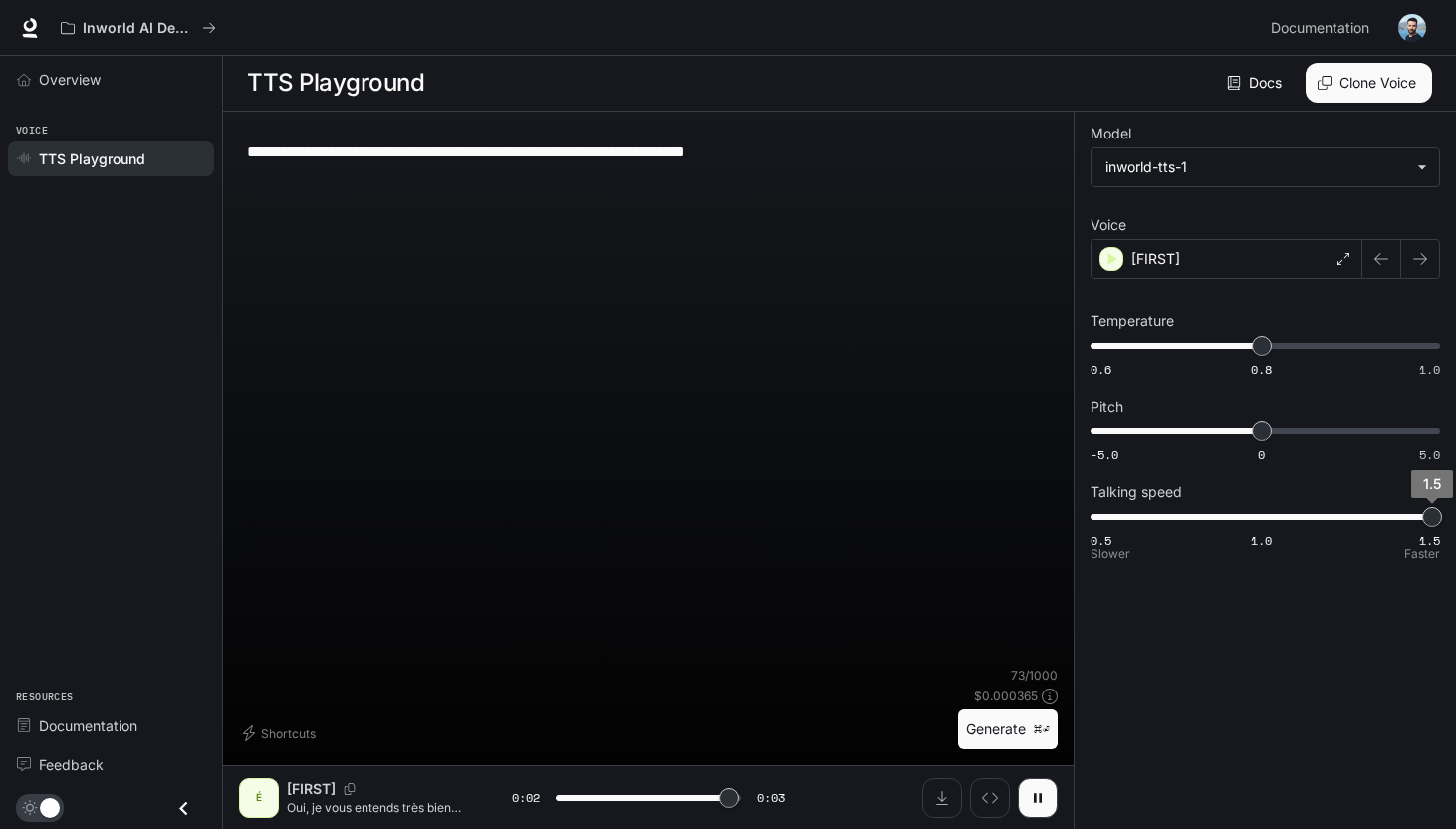 type on "*" 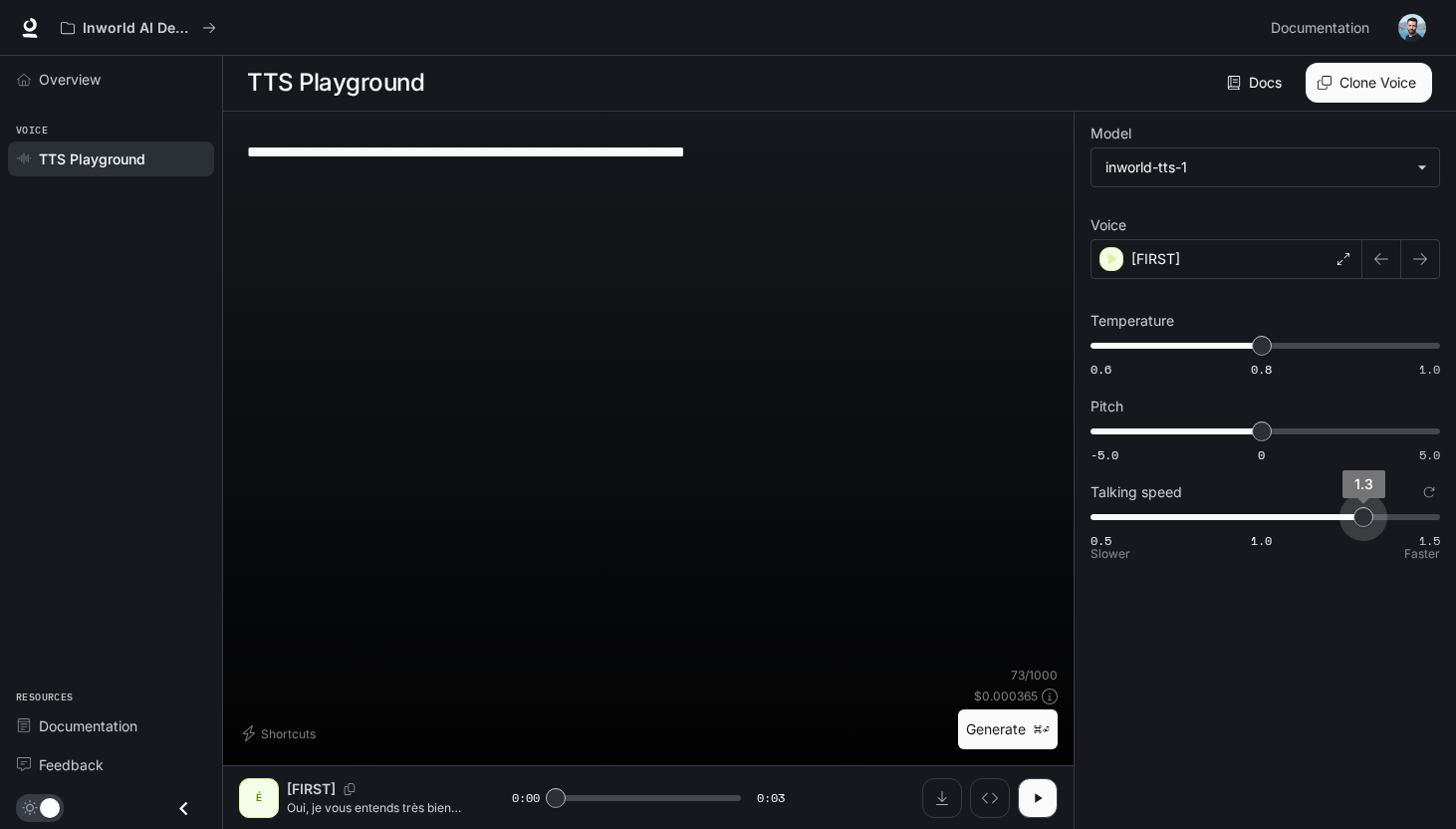 type on "***" 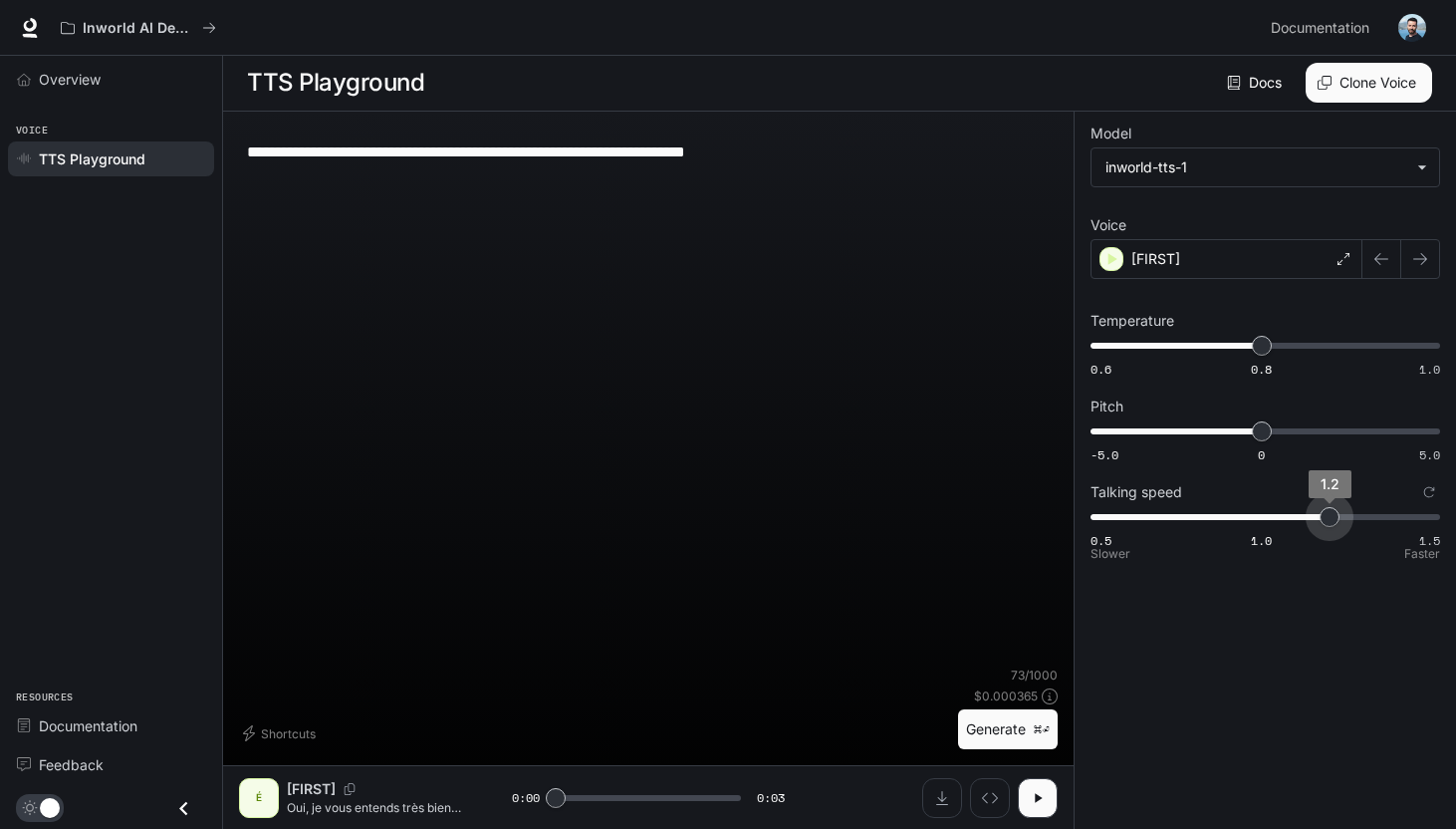 drag, startPoint x: 1427, startPoint y: 510, endPoint x: 1334, endPoint y: 516, distance: 93.19335 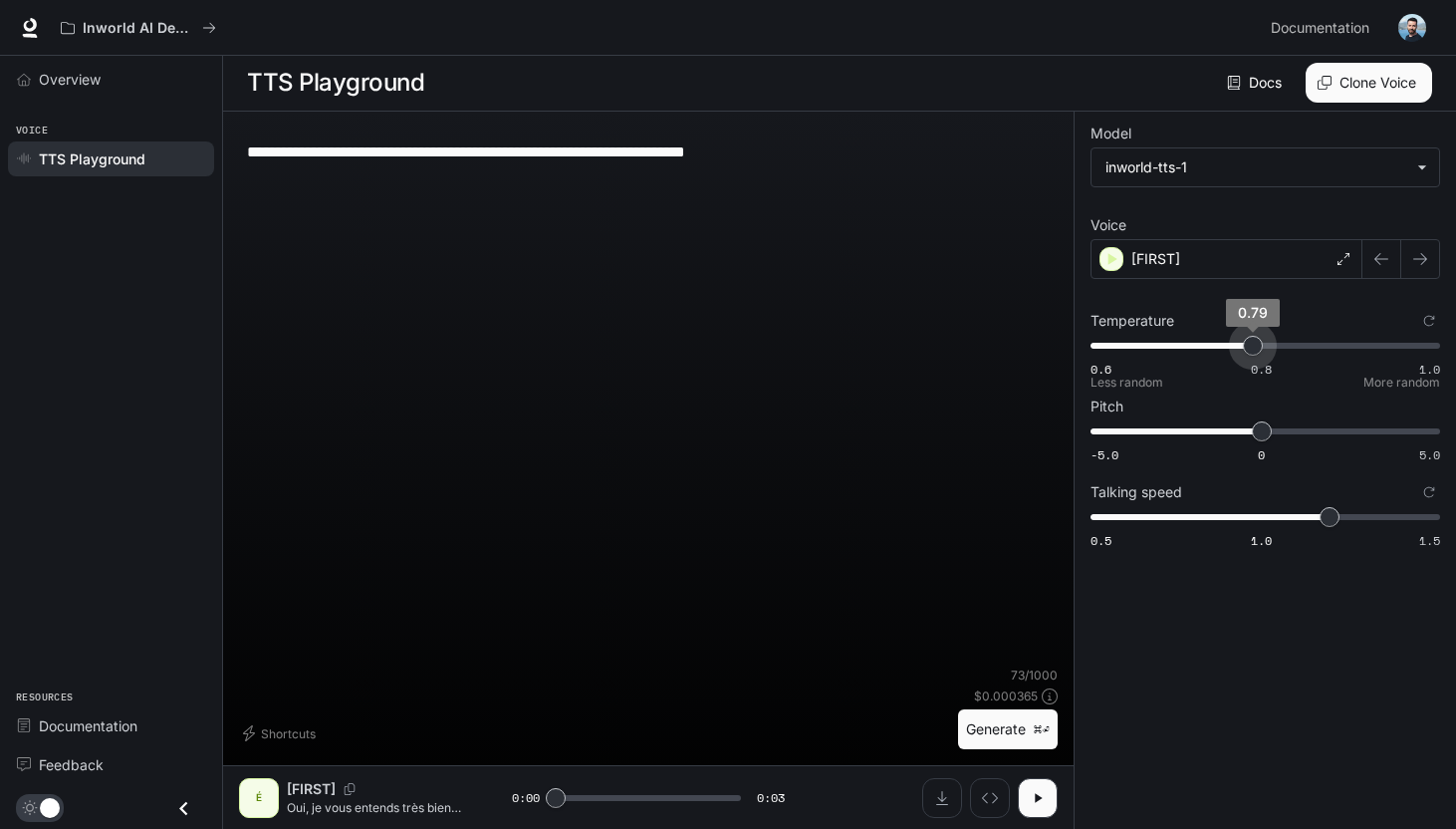 type on "***" 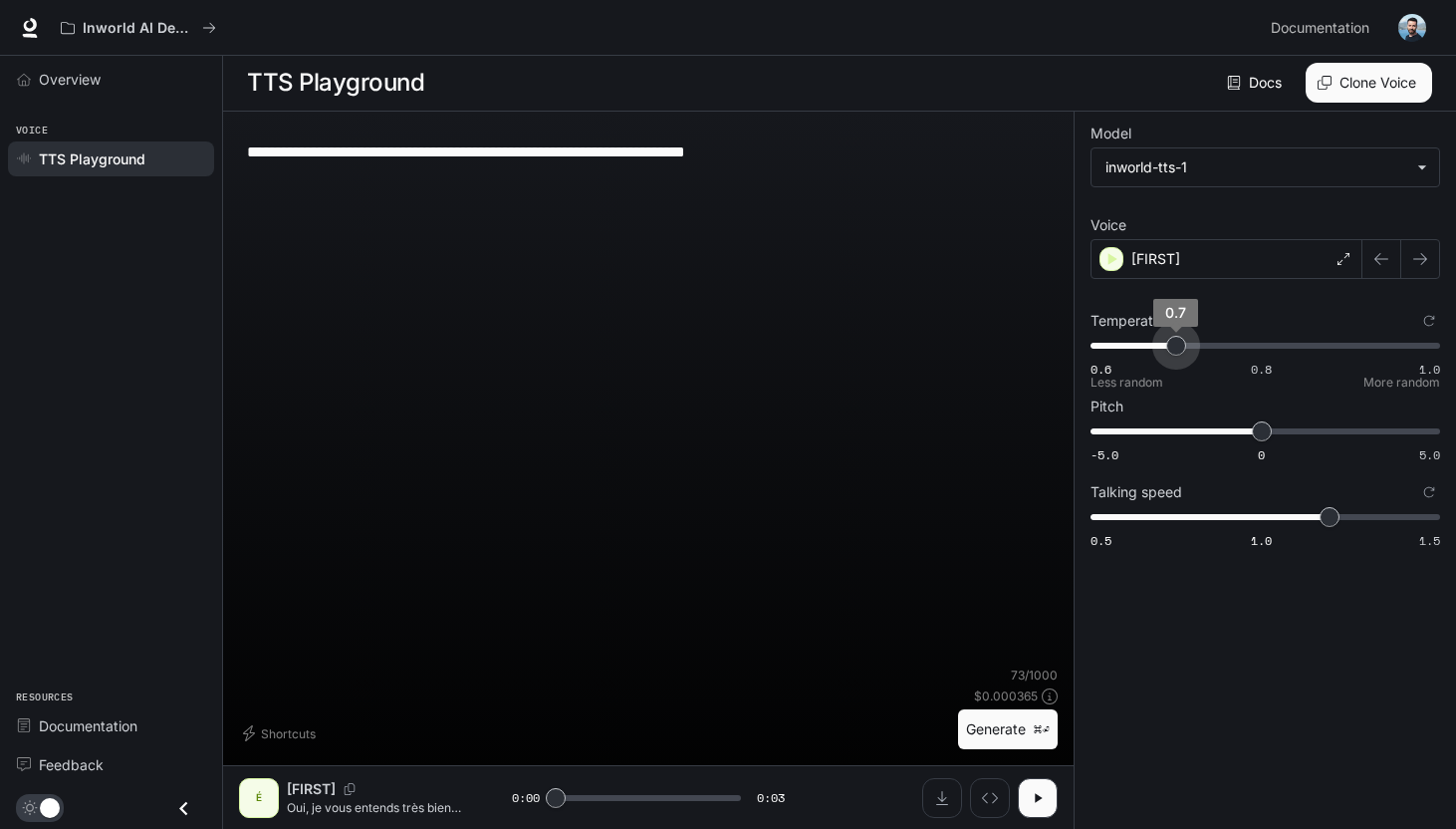 drag, startPoint x: 1257, startPoint y: 339, endPoint x: 1178, endPoint y: 338, distance: 79.00633 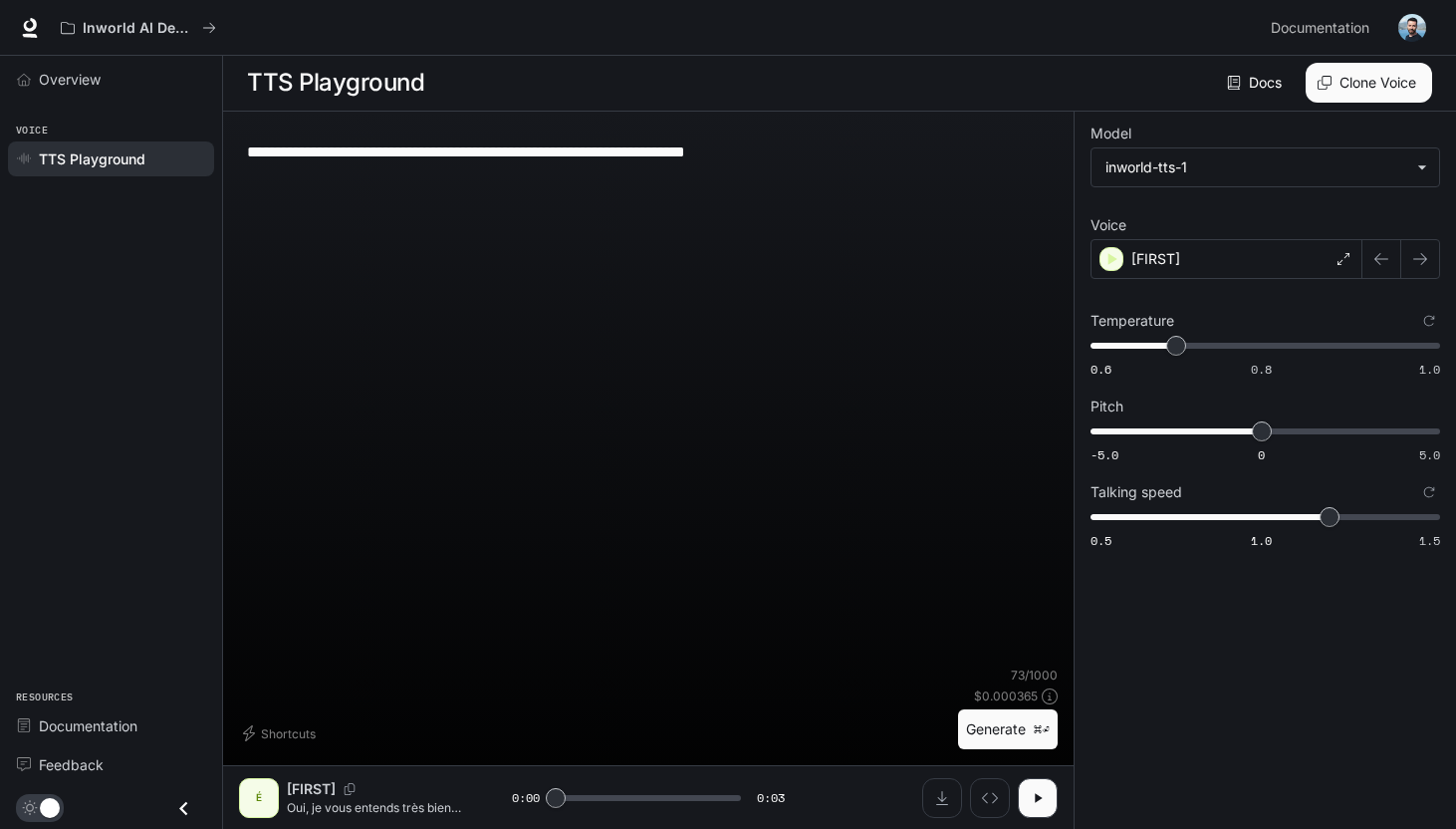 click on "**********" at bounding box center [648, 397] 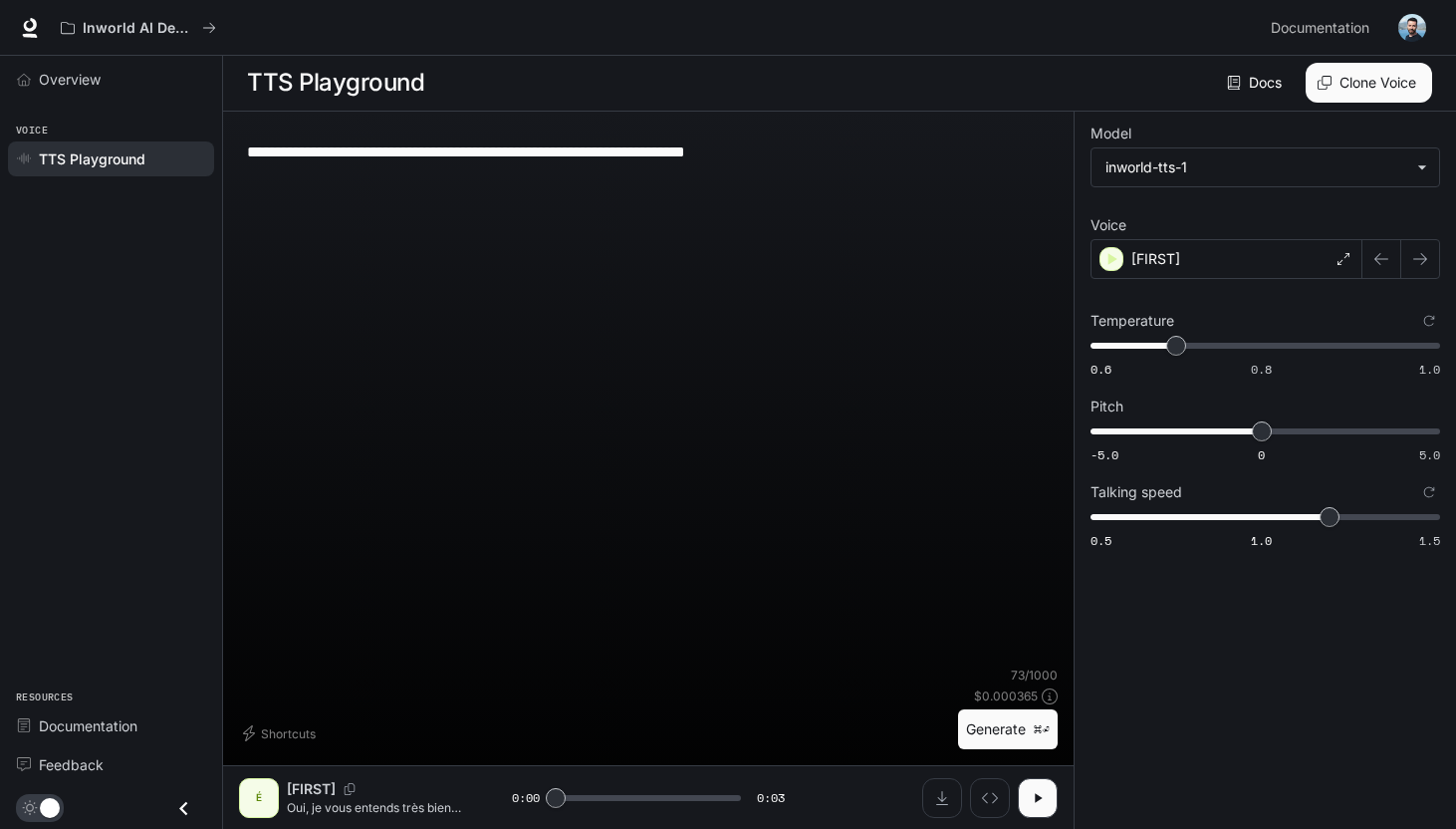 click on "**********" at bounding box center (648, 397) 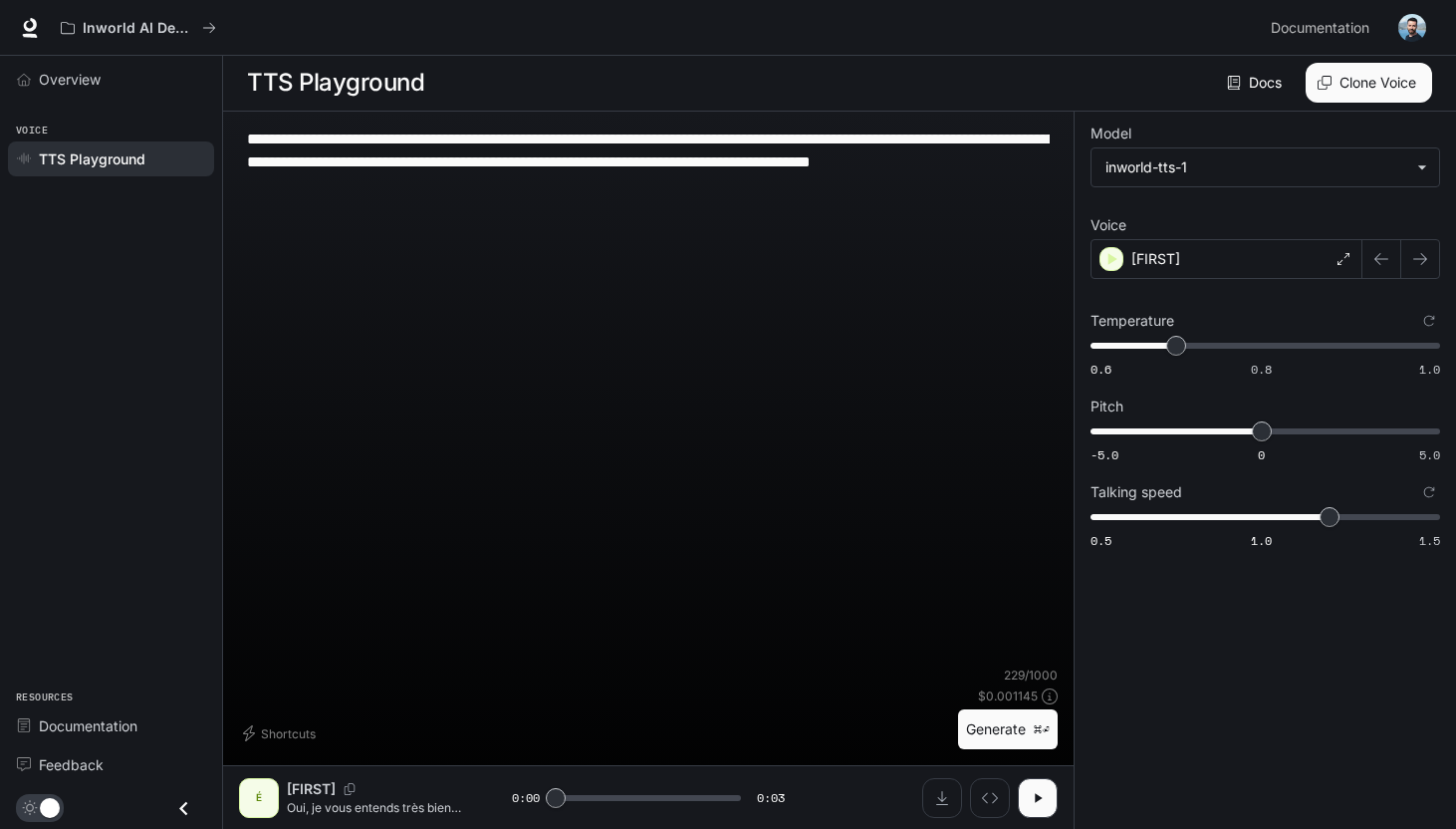 type on "**********" 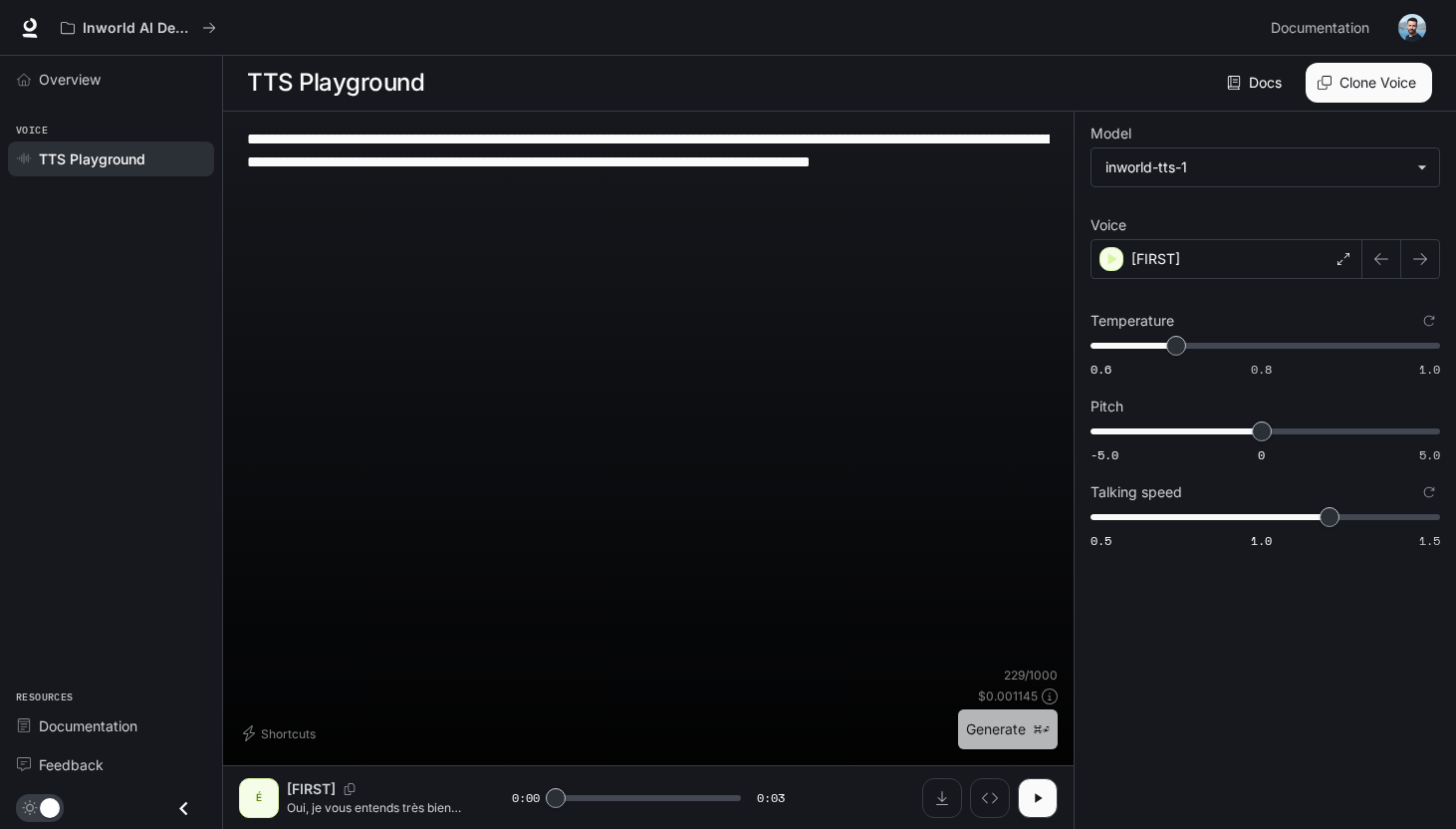 click on "Generate ⌘⏎" at bounding box center [1008, 729] 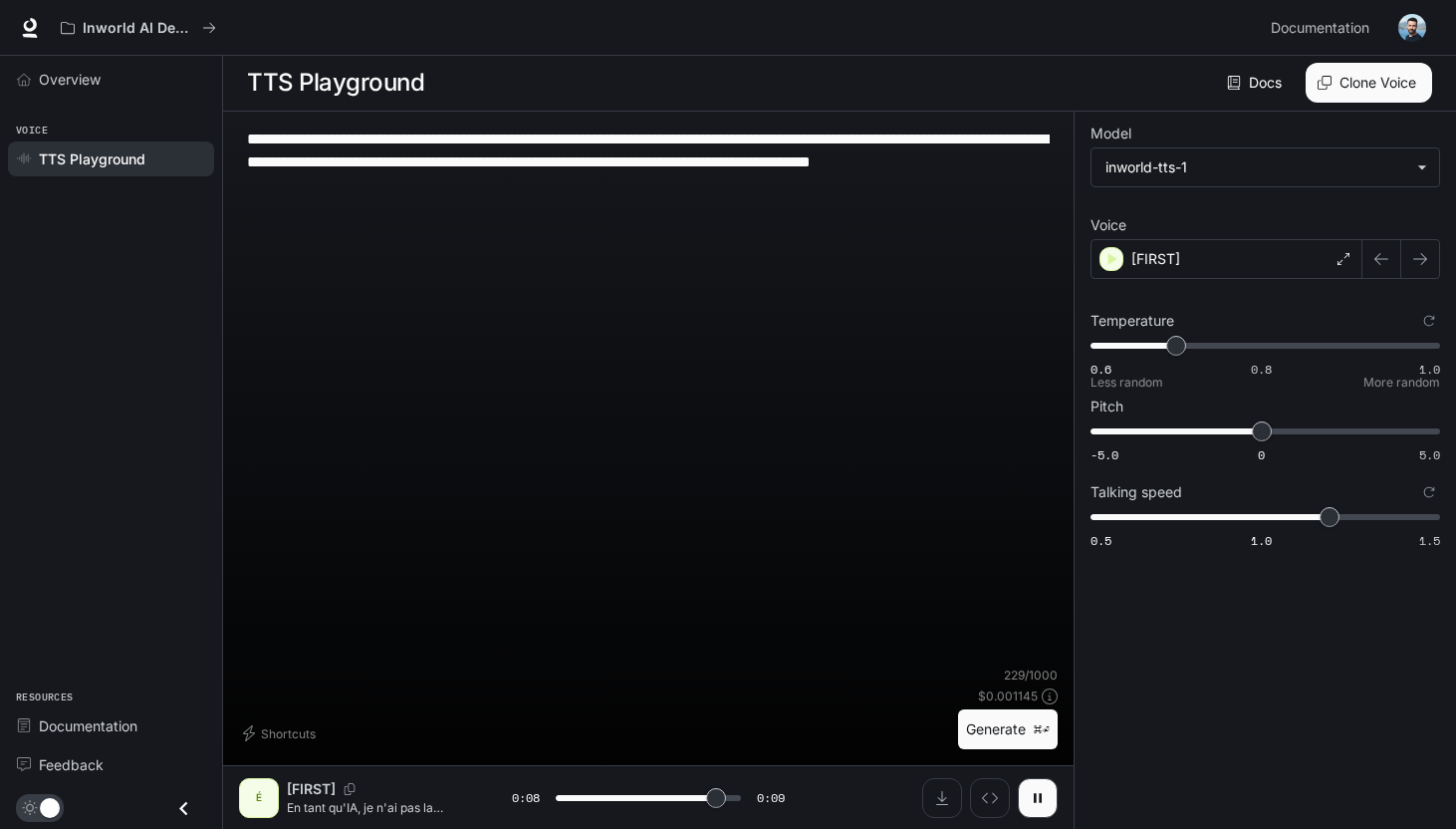 type on "***" 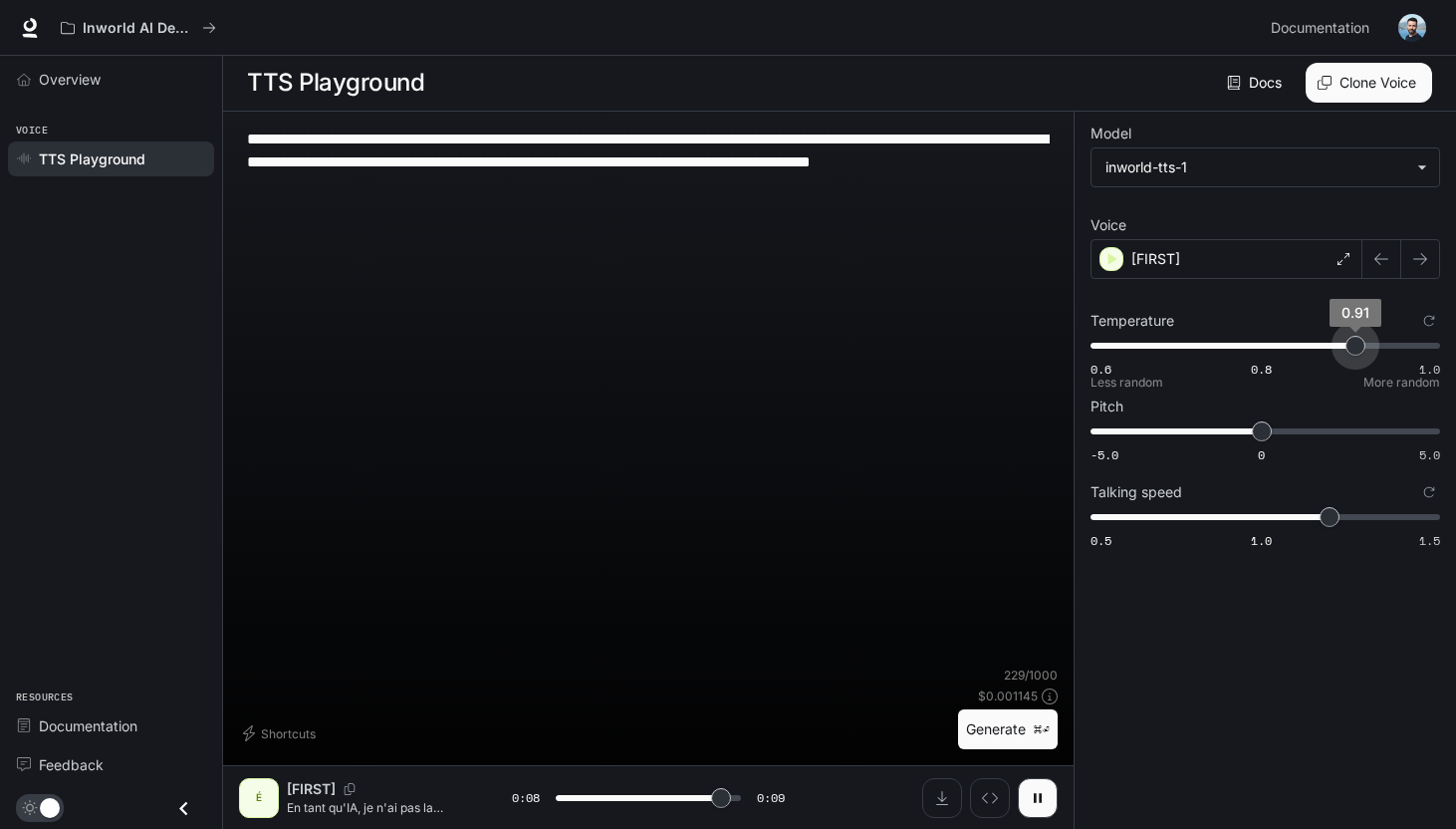 click on "0.6 0.8 1.0 0.91" at bounding box center (1261, 346) 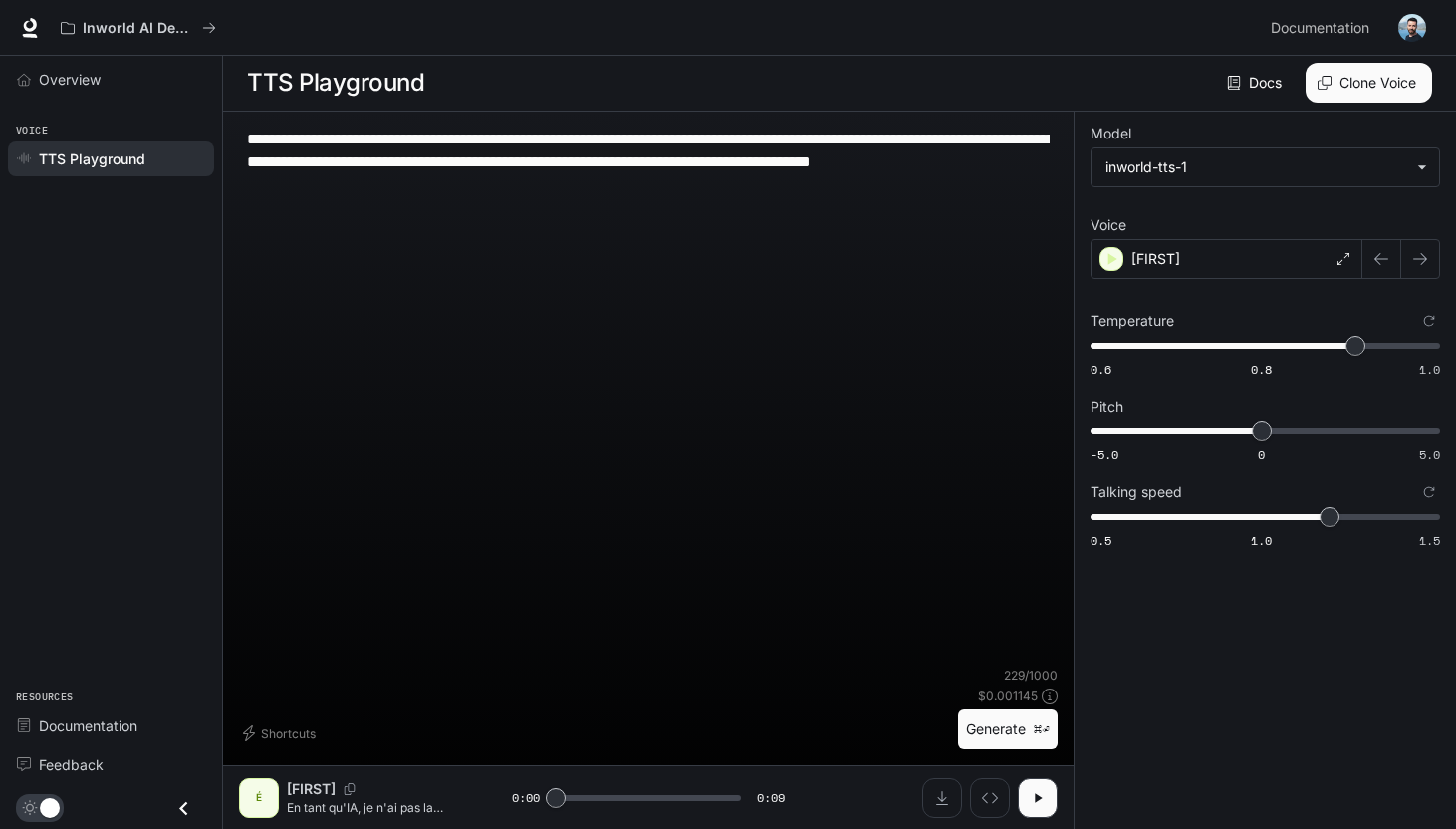 click on "Generate ⌘⏎" at bounding box center (1008, 729) 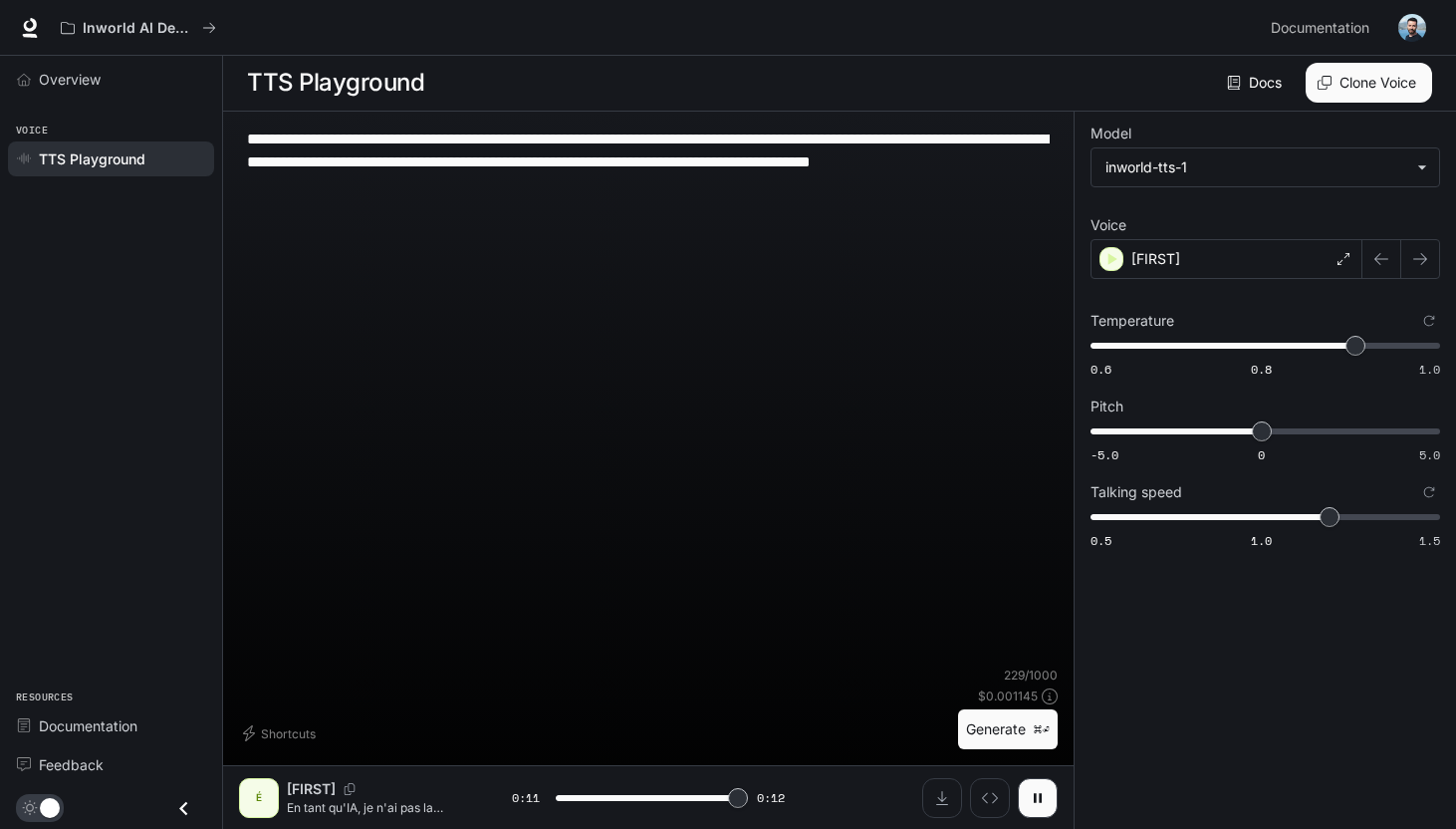 type on "*" 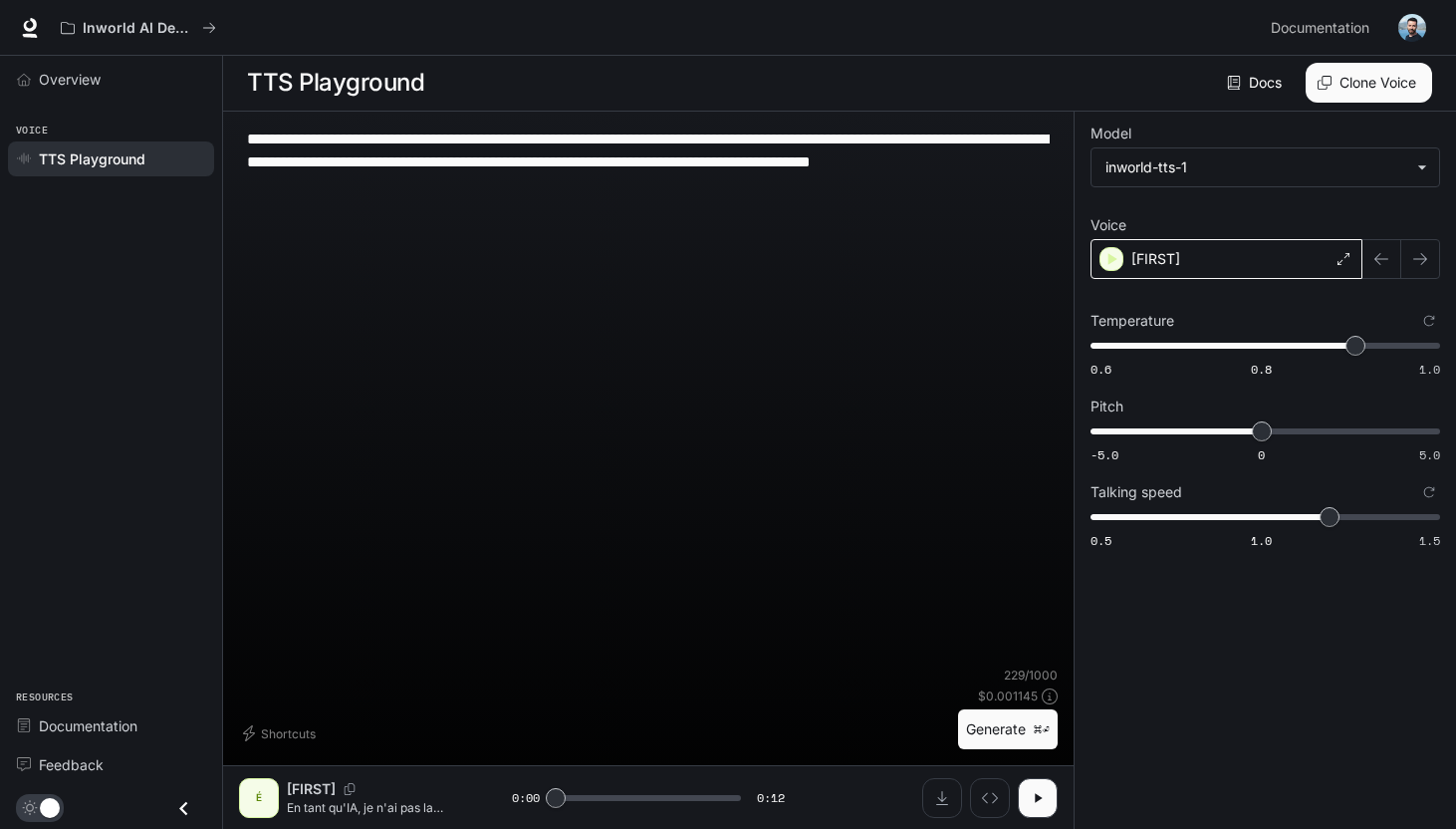 click on "[FIRST]" at bounding box center (1226, 259) 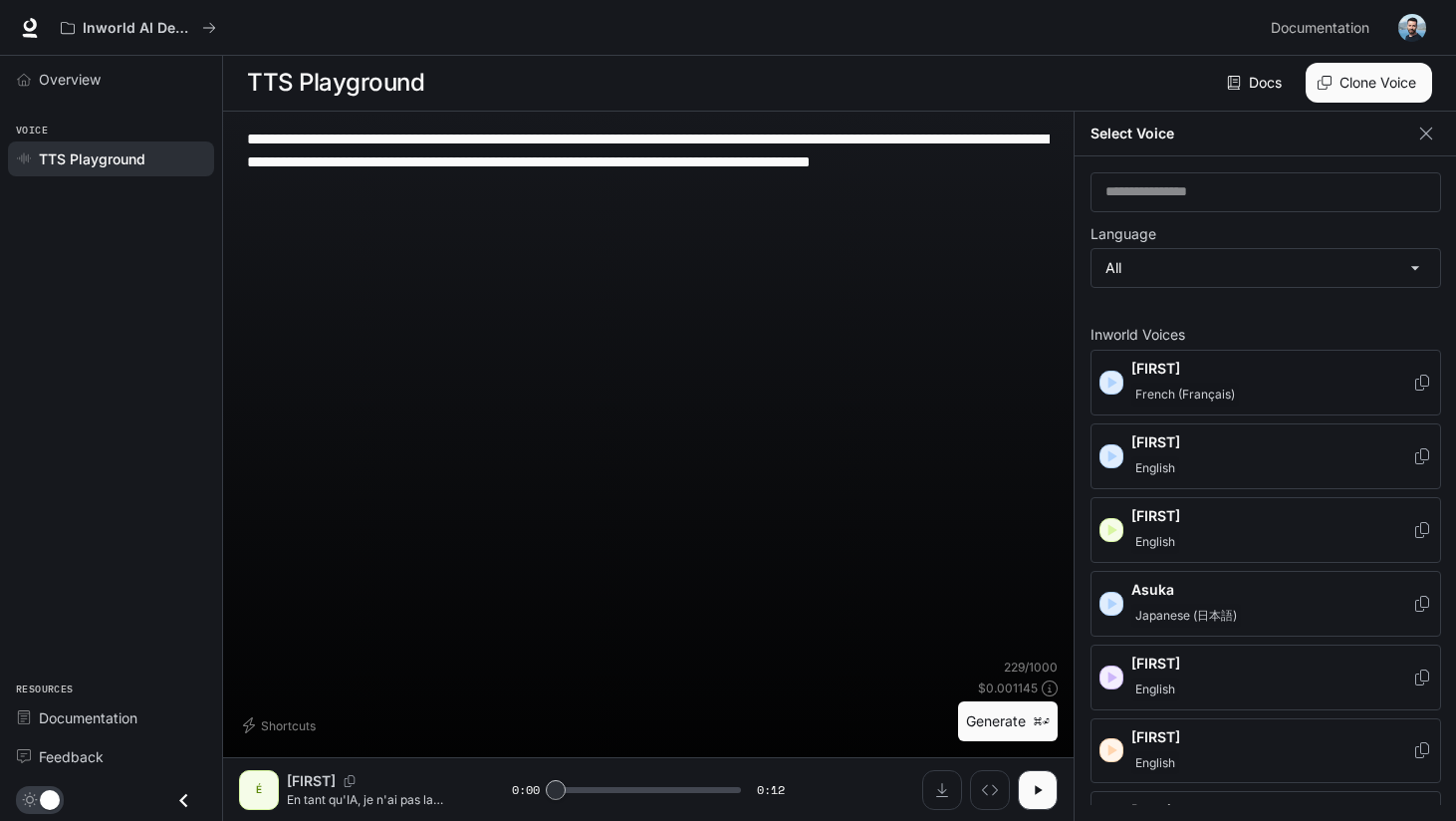 click on "[FIRST] [LAST] ([LANGUAGE])" at bounding box center (1272, 383) 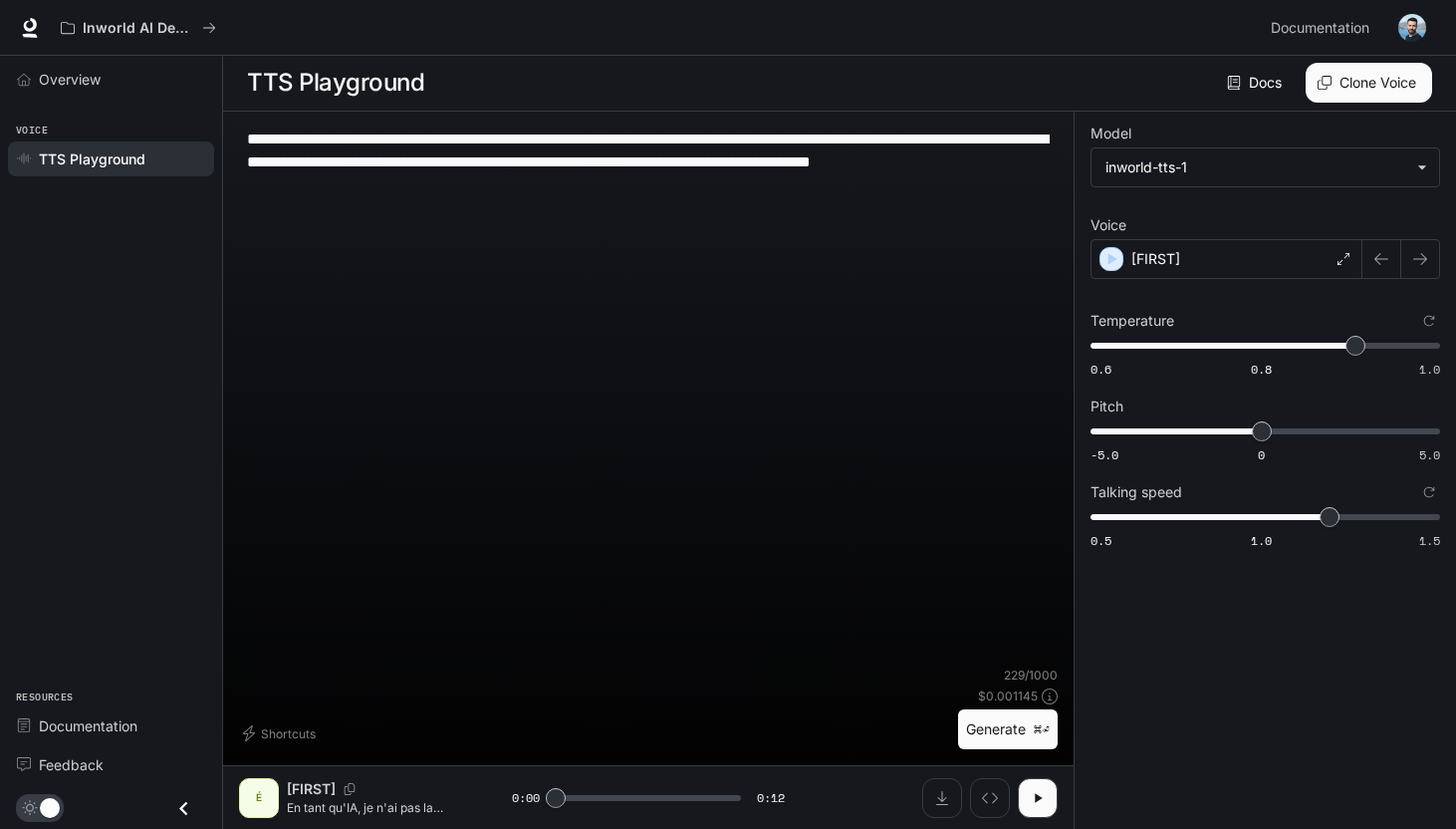 click on "**********" at bounding box center [648, 397] 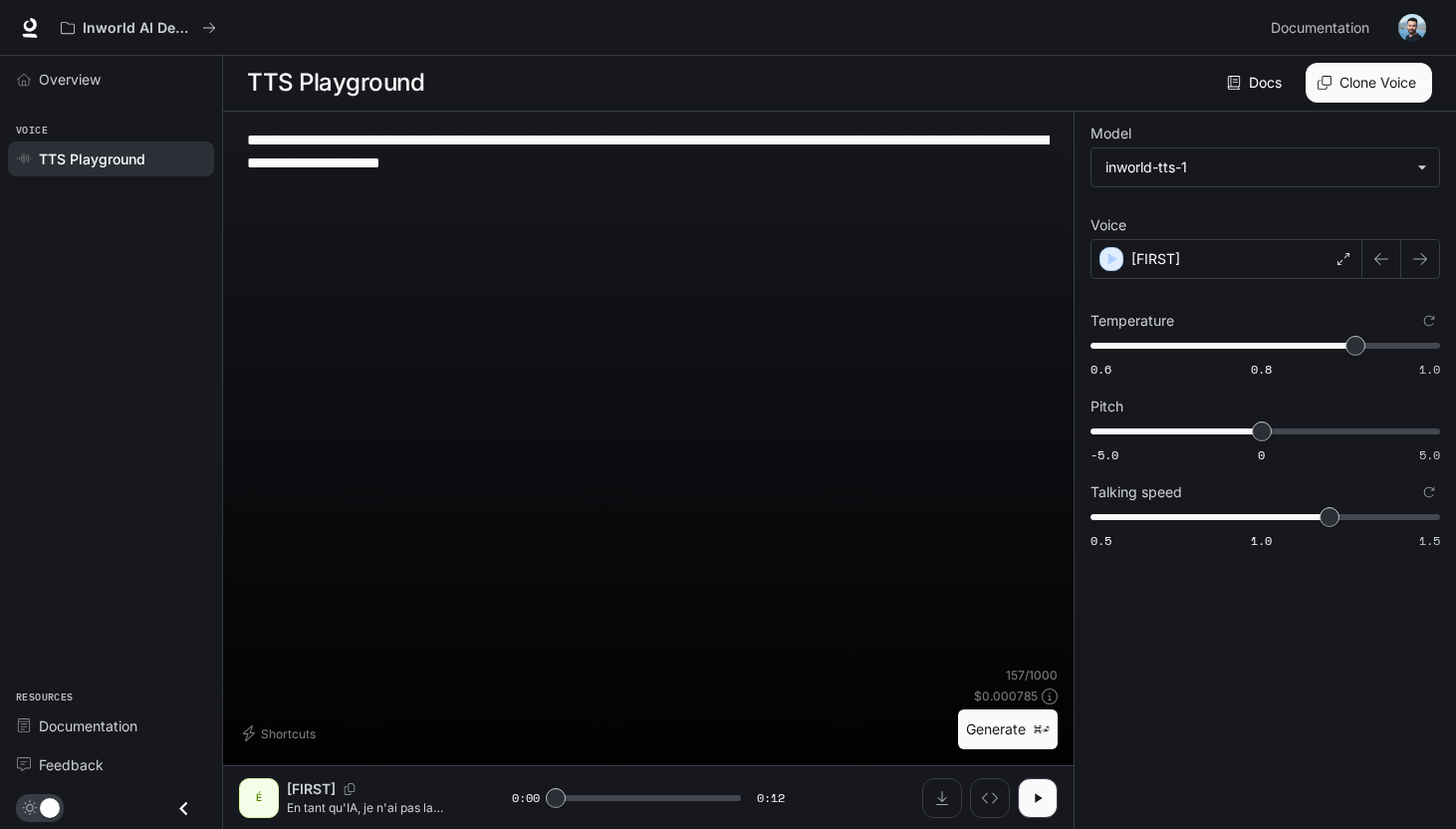 type on "**********" 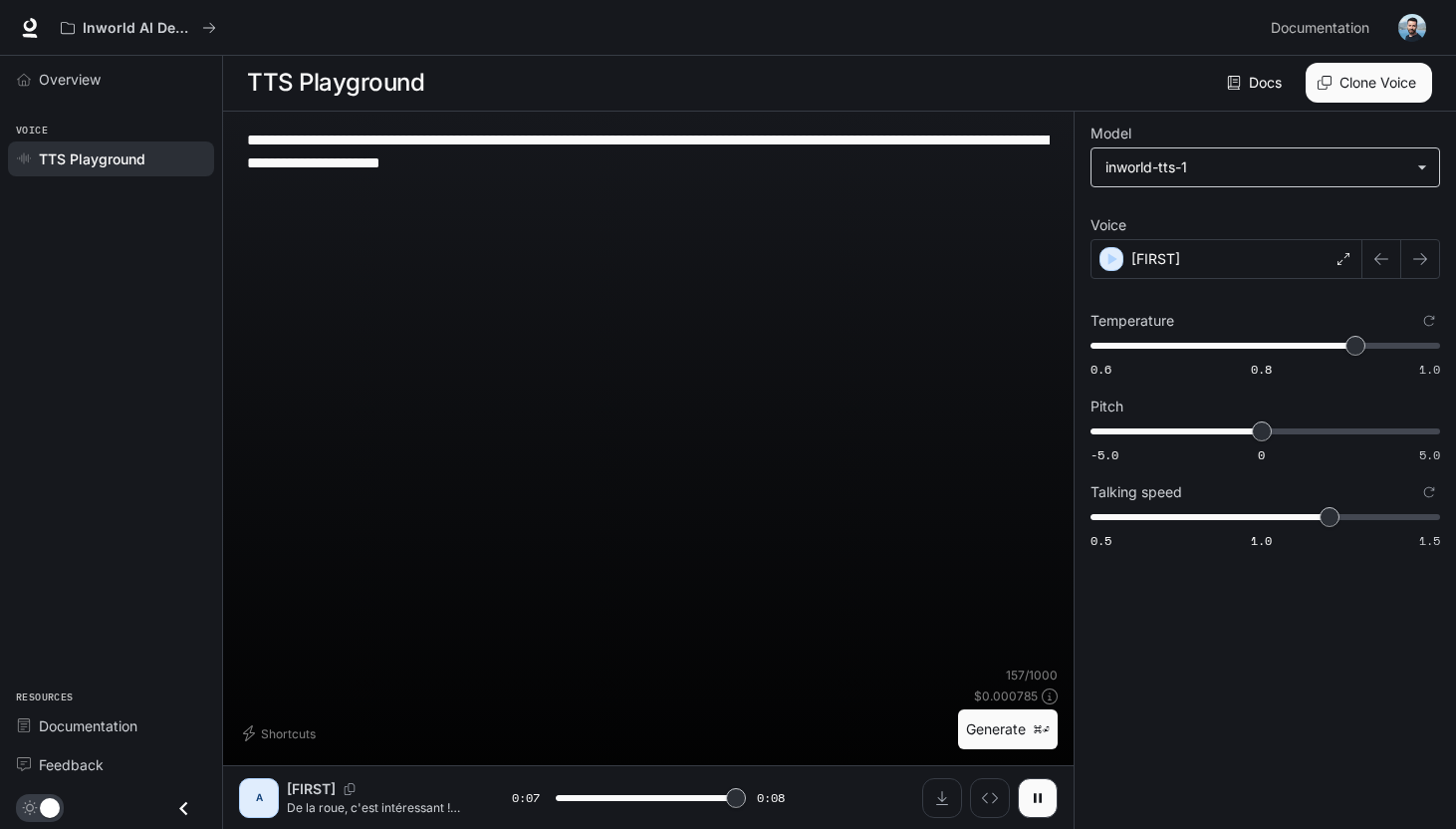 type on "*" 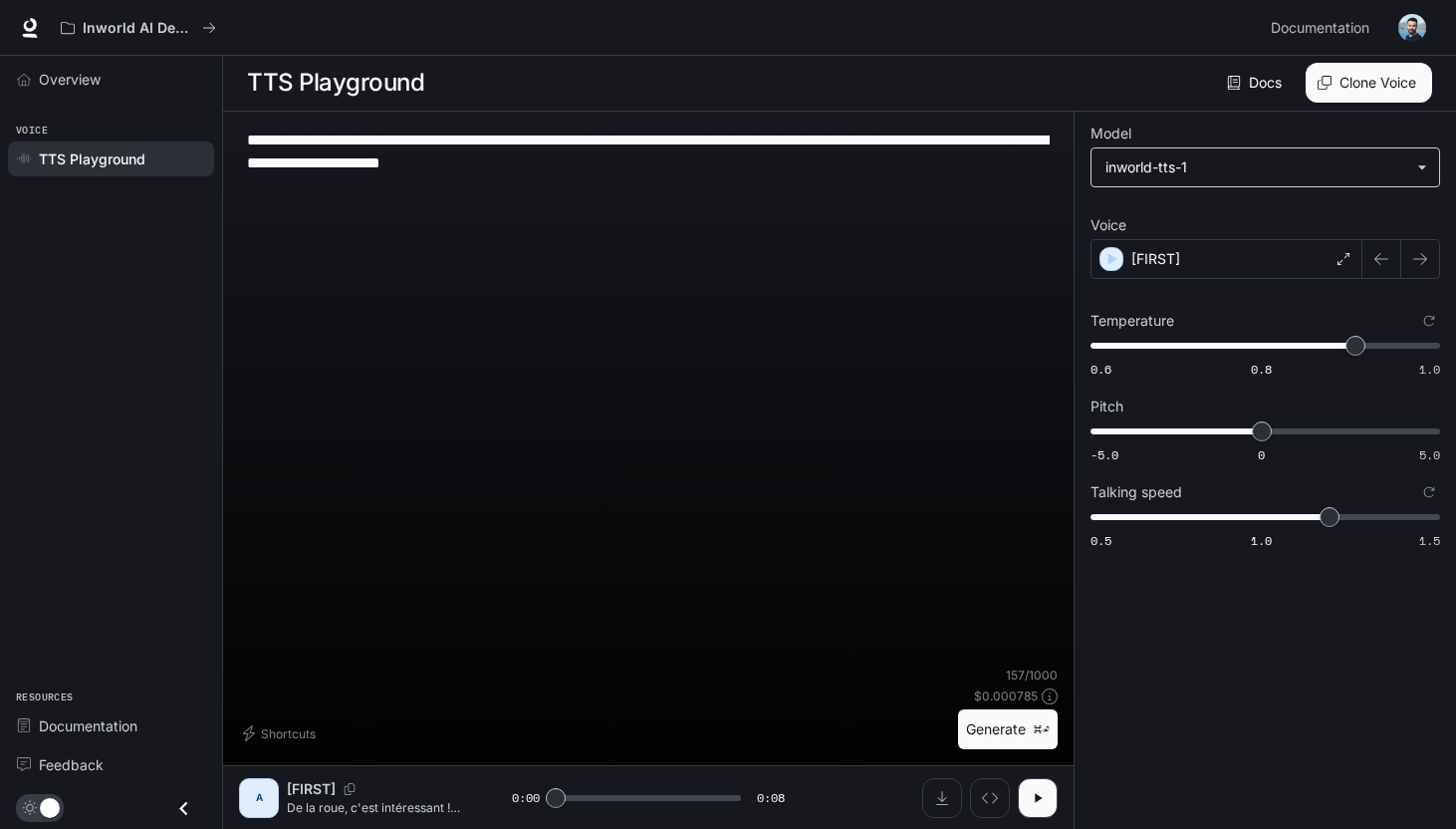click on "**********" at bounding box center [728, 414] 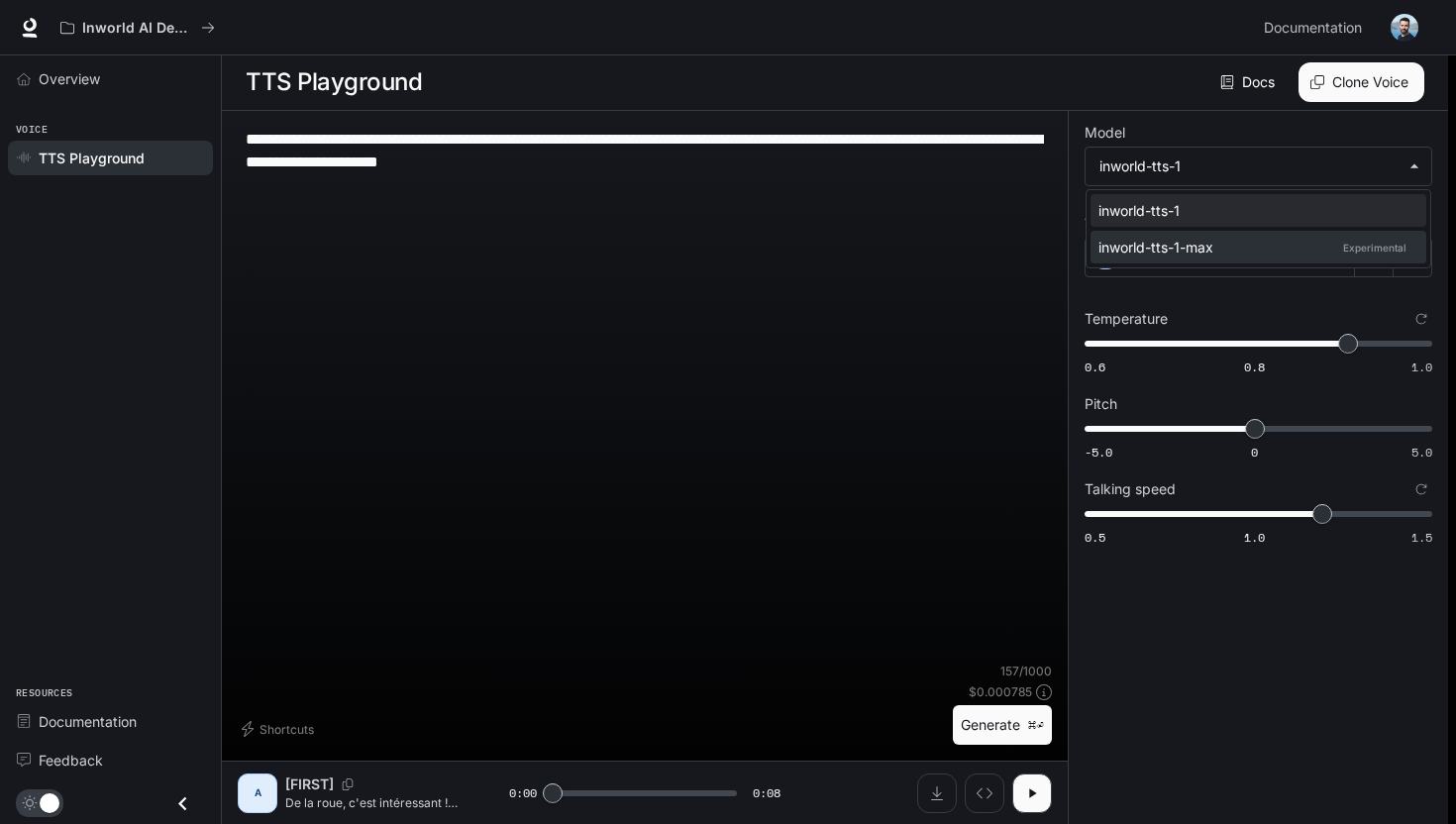 click on "inworld-tts-1-max Experimental" at bounding box center (1254, 247) 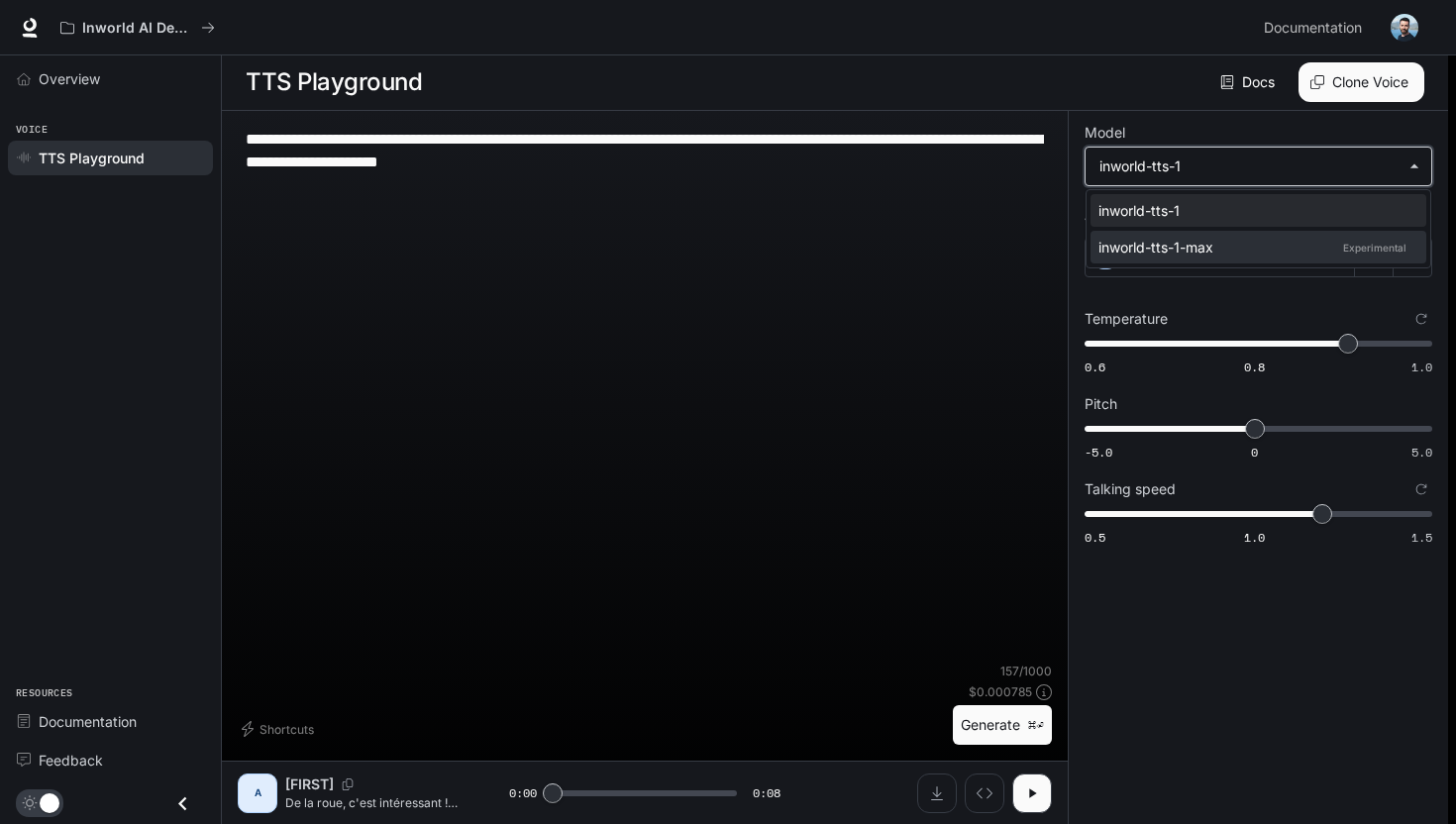 type on "**********" 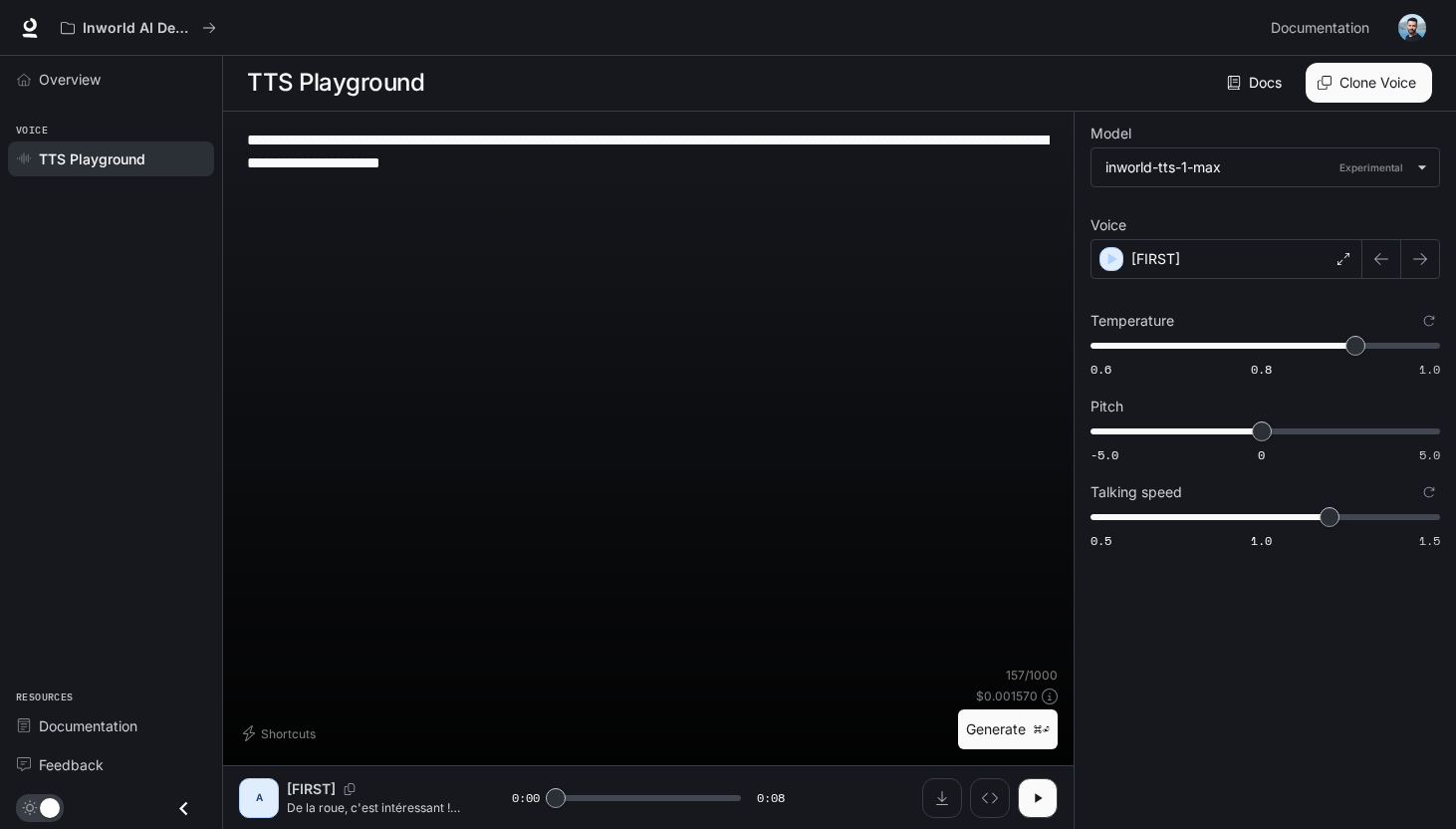 click on "Generate ⌘⏎" at bounding box center [1008, 729] 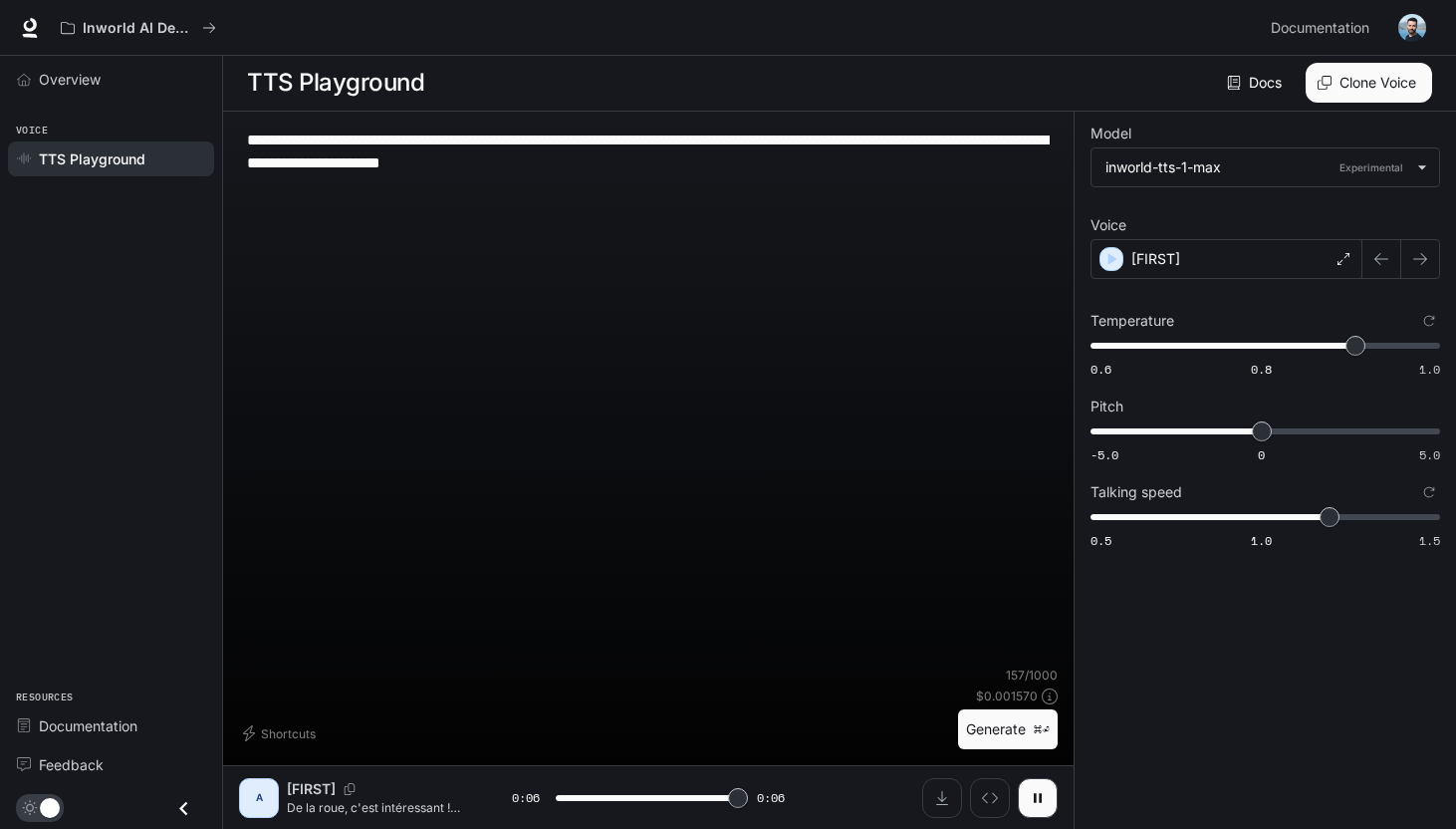 type on "*" 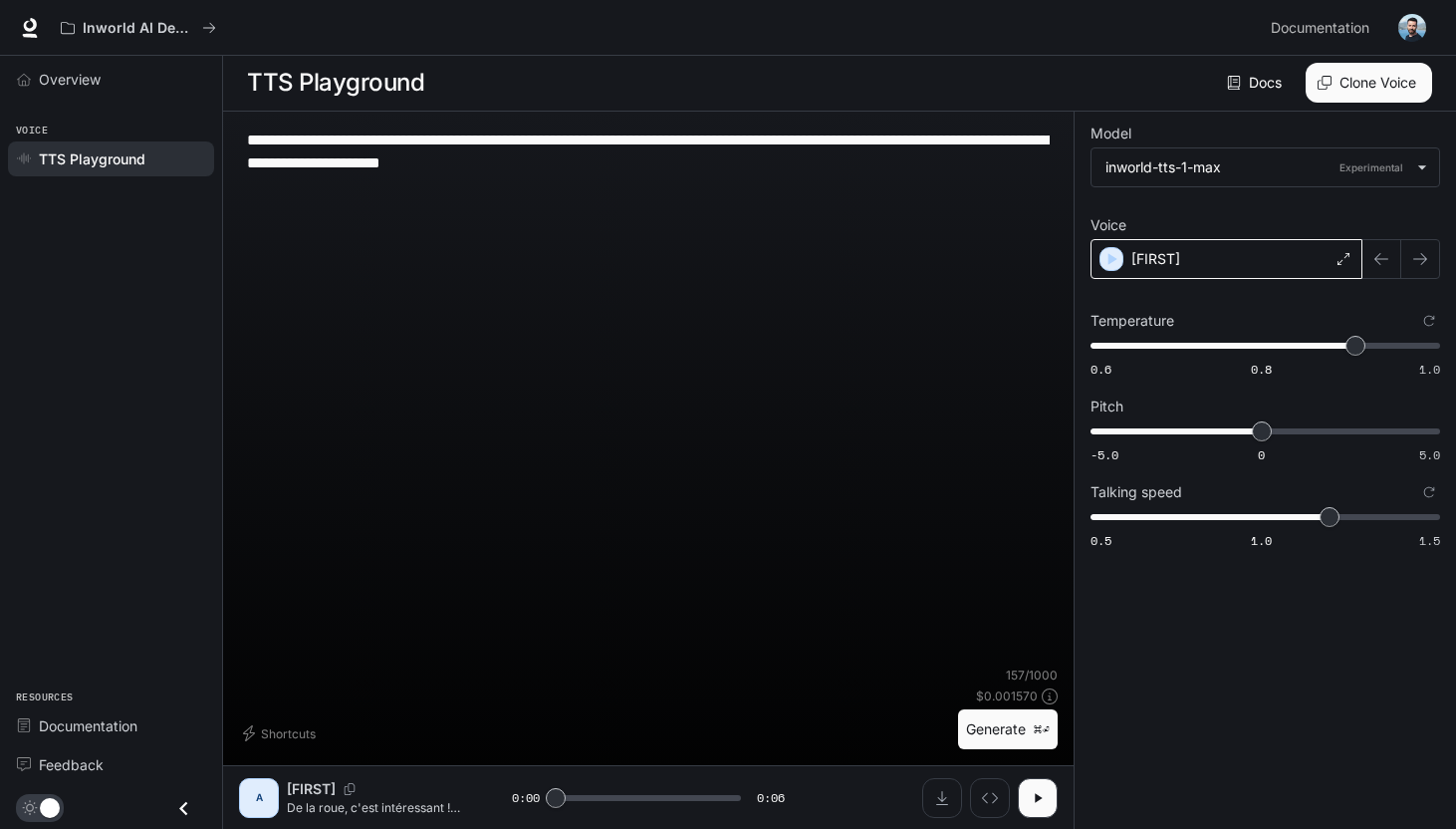 click on "[FIRST]" at bounding box center [1226, 259] 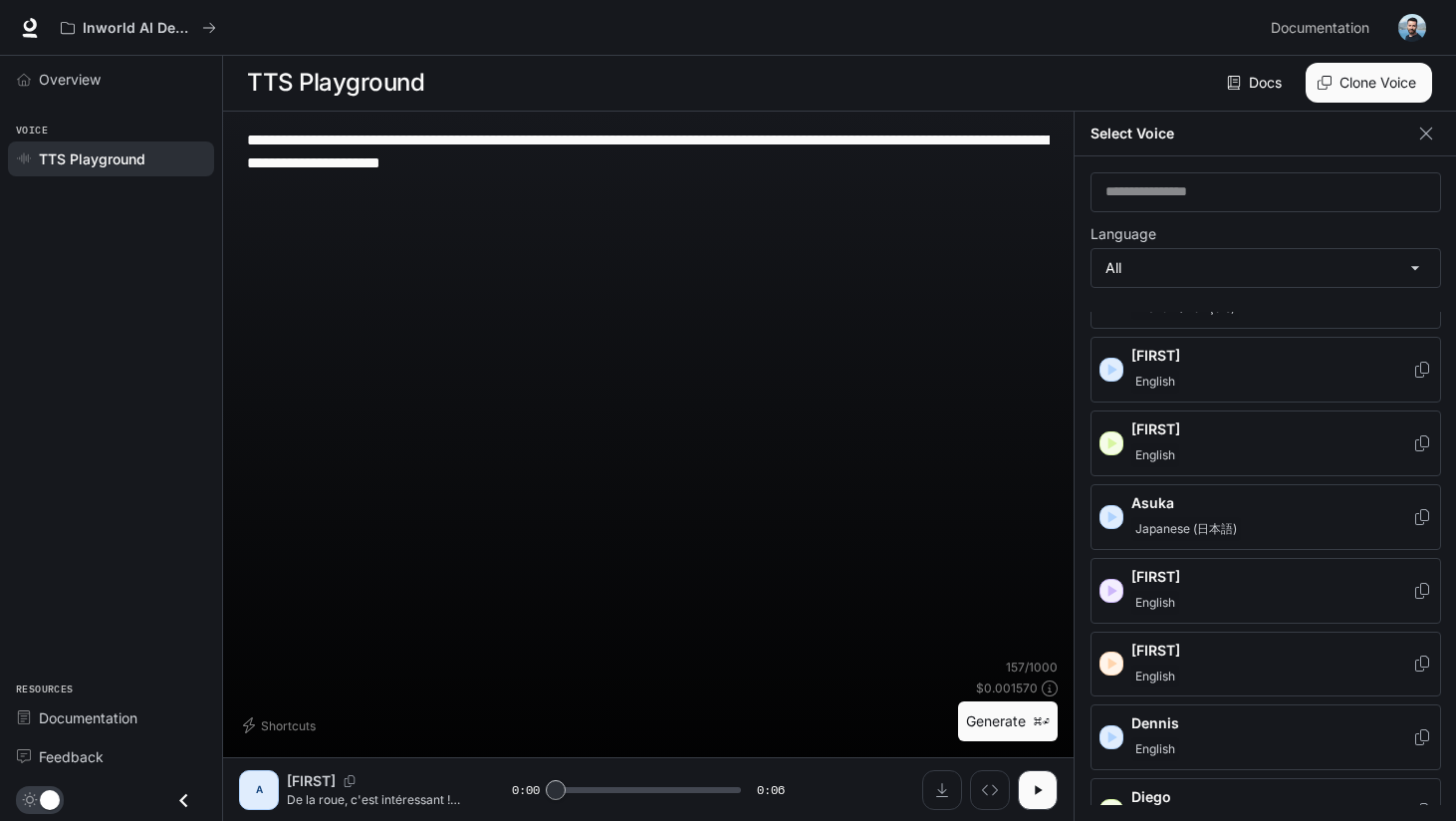 scroll, scrollTop: 84, scrollLeft: 0, axis: vertical 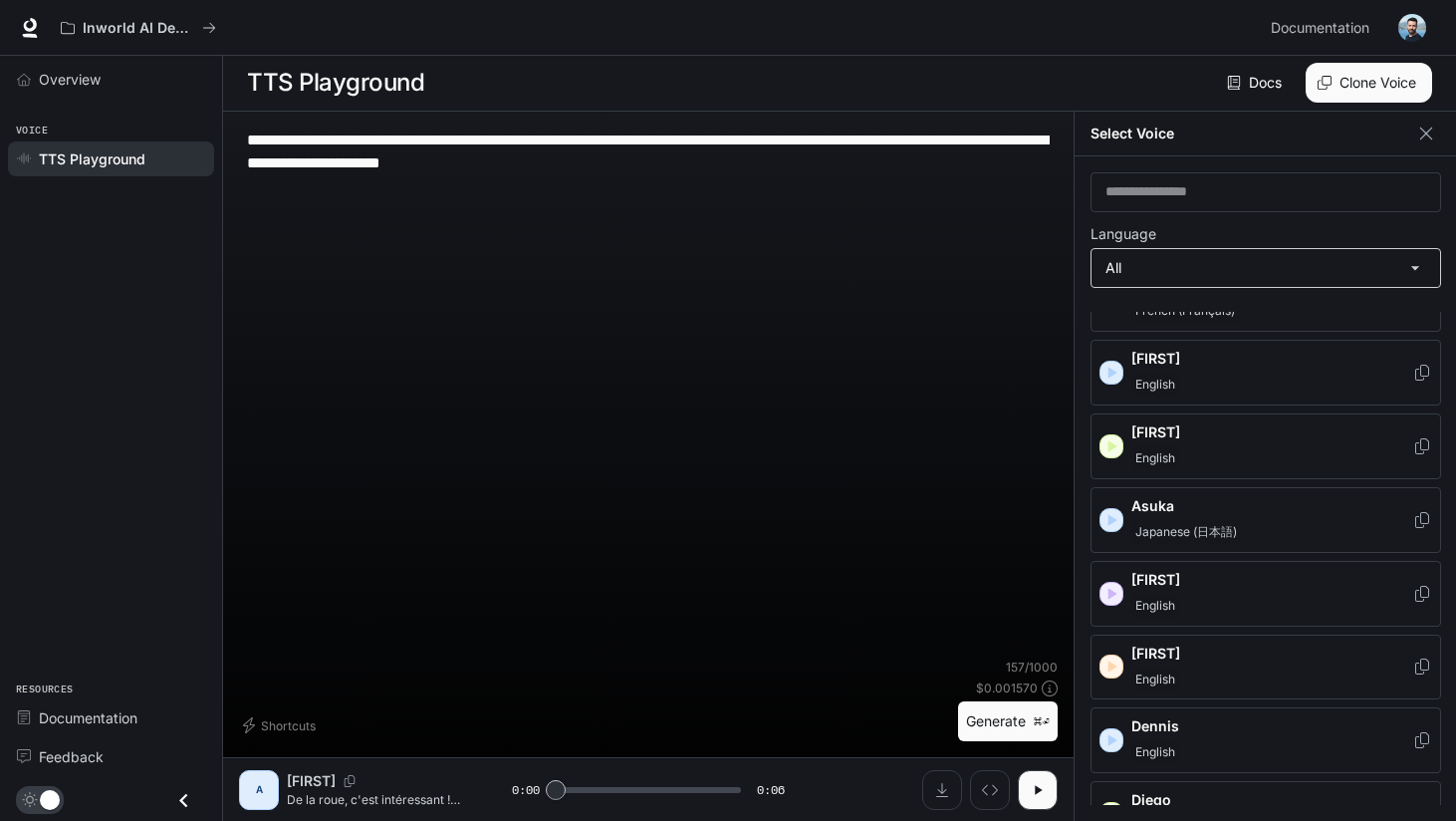 click on "**********" at bounding box center (728, 410) 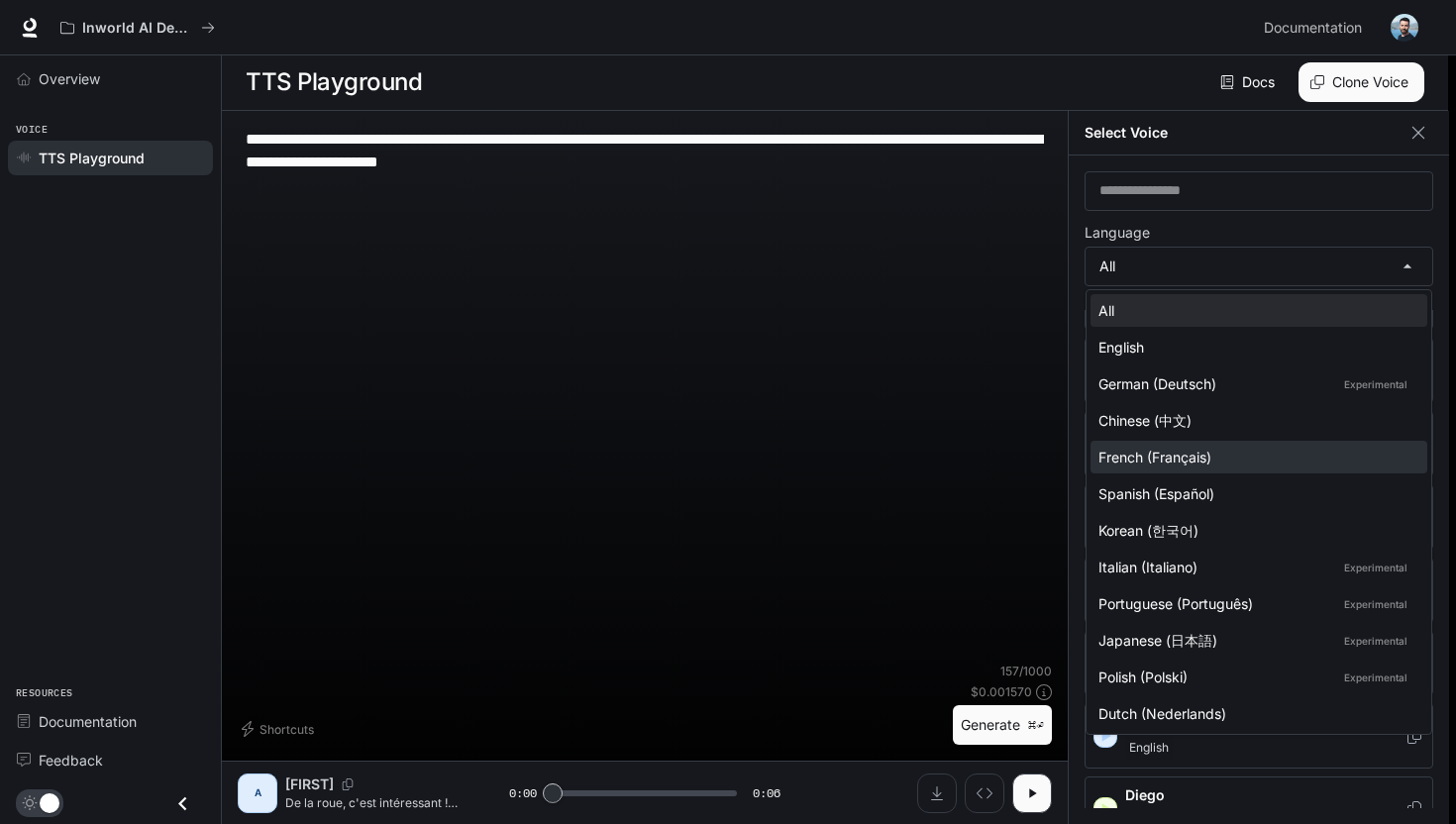 click on "French (Français)" at bounding box center (1259, 457) 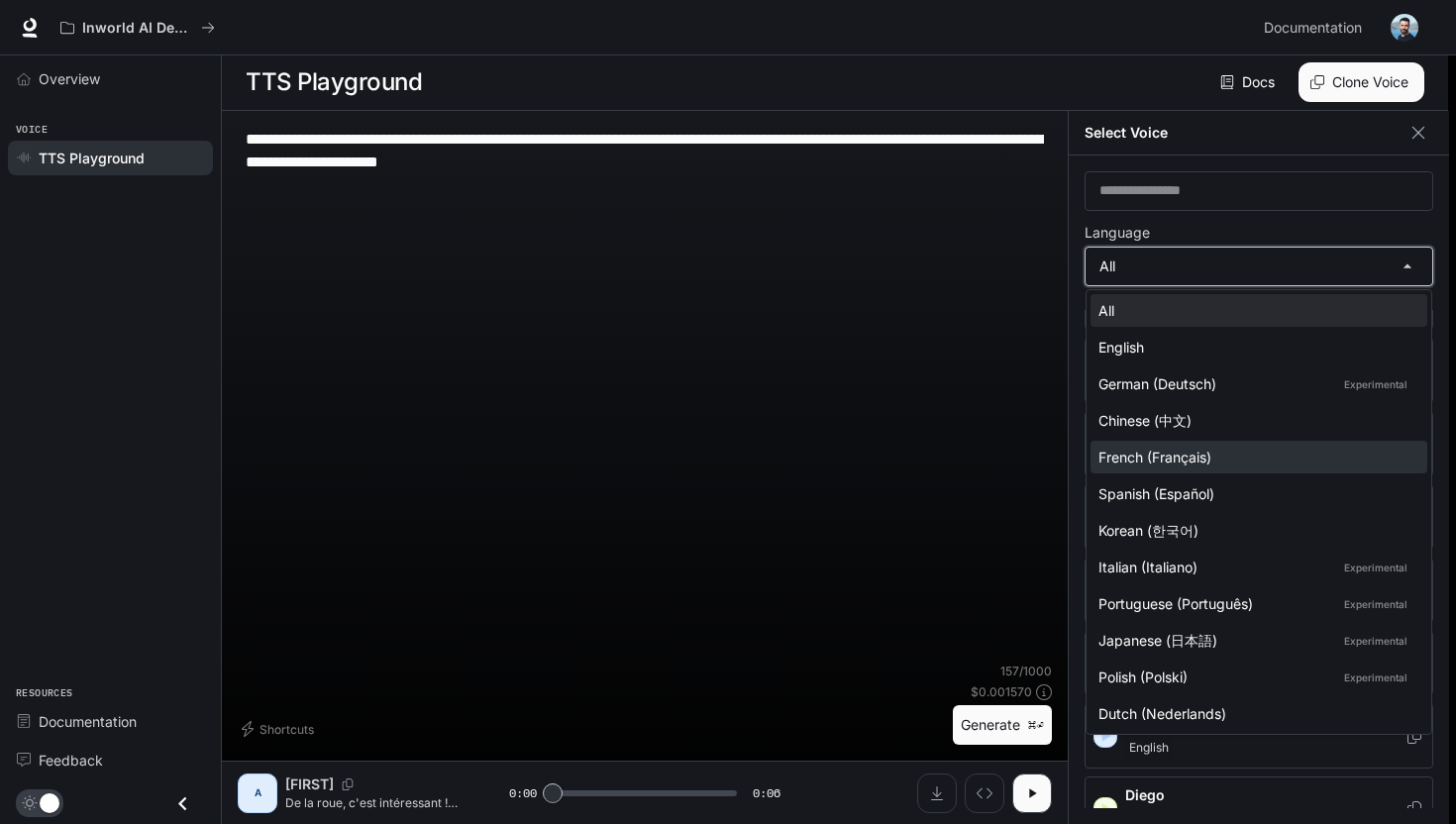 type on "*****" 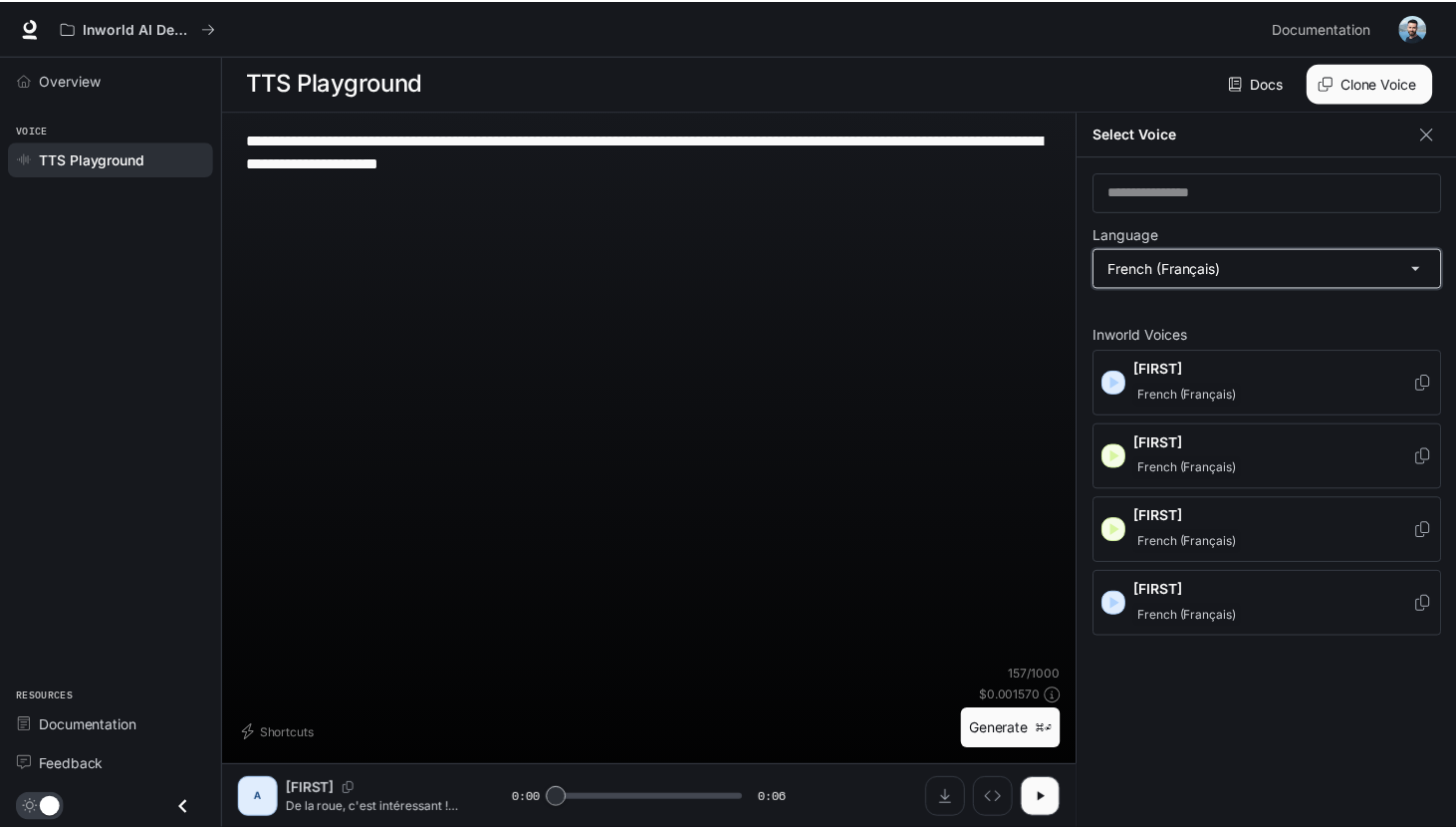 scroll, scrollTop: 0, scrollLeft: 0, axis: both 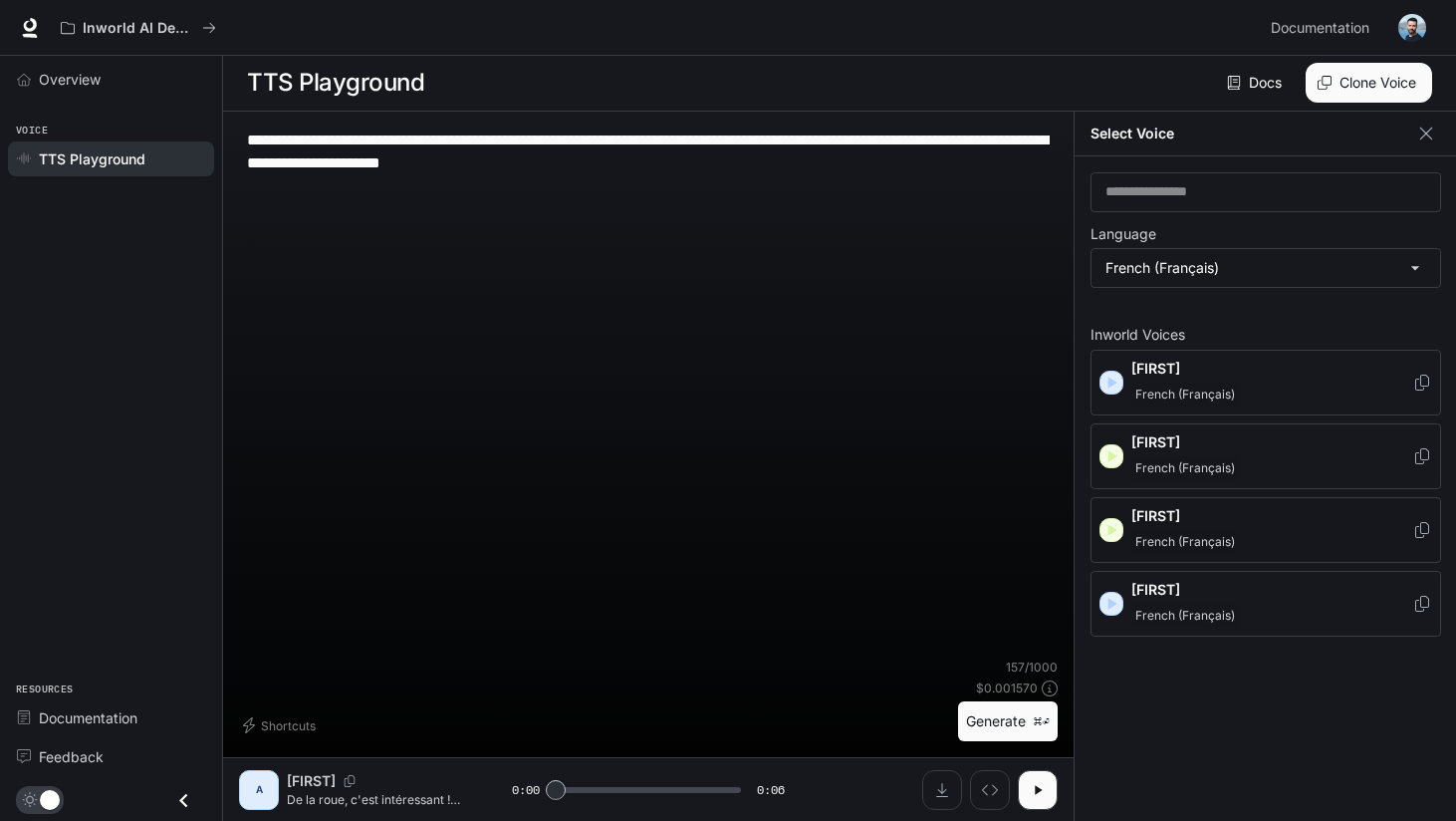 click on "[FIRST] [LAST] ([LANGUAGE])" at bounding box center (1272, 530) 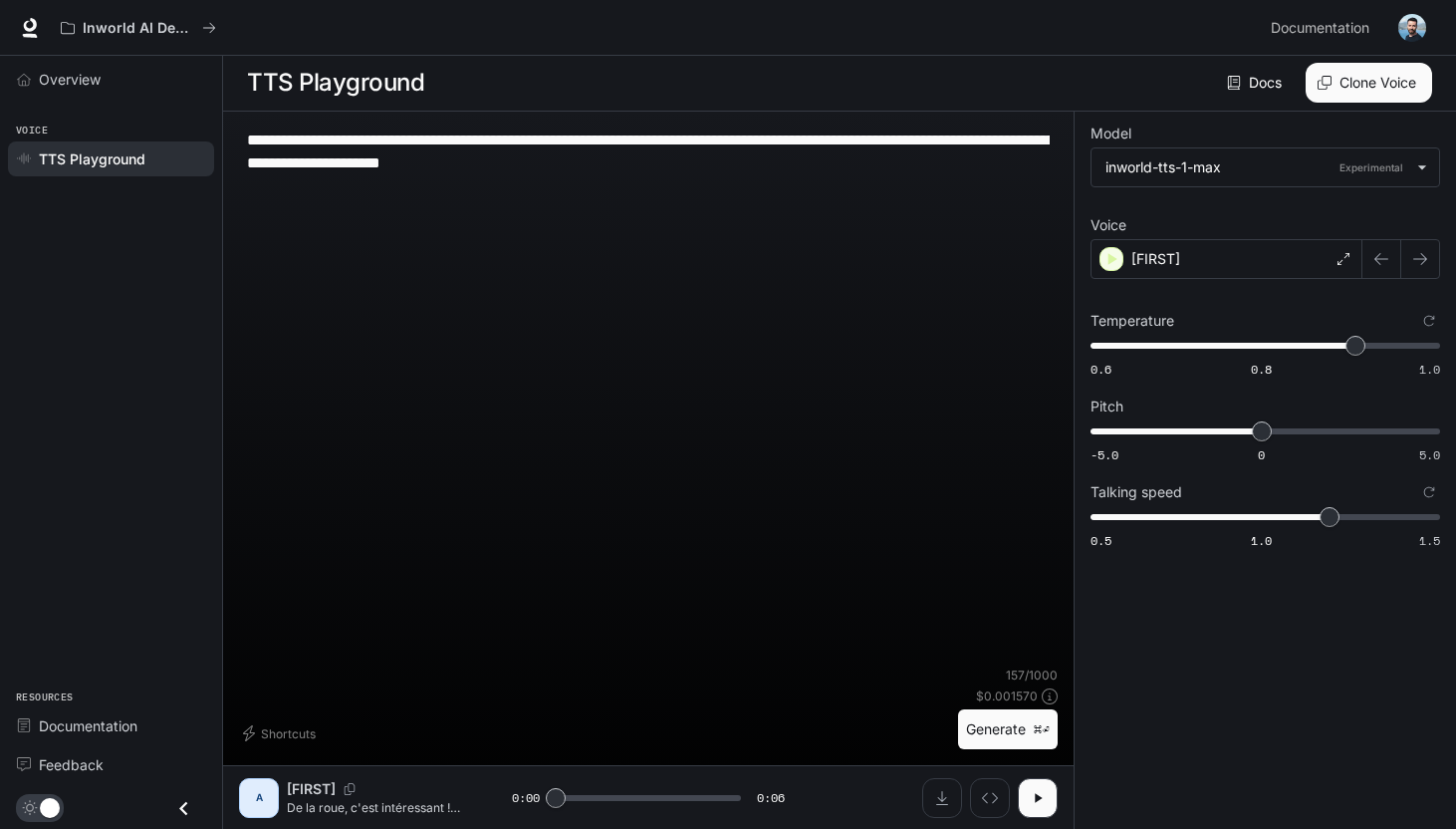 click on "Generate ⌘⏎" at bounding box center [1008, 729] 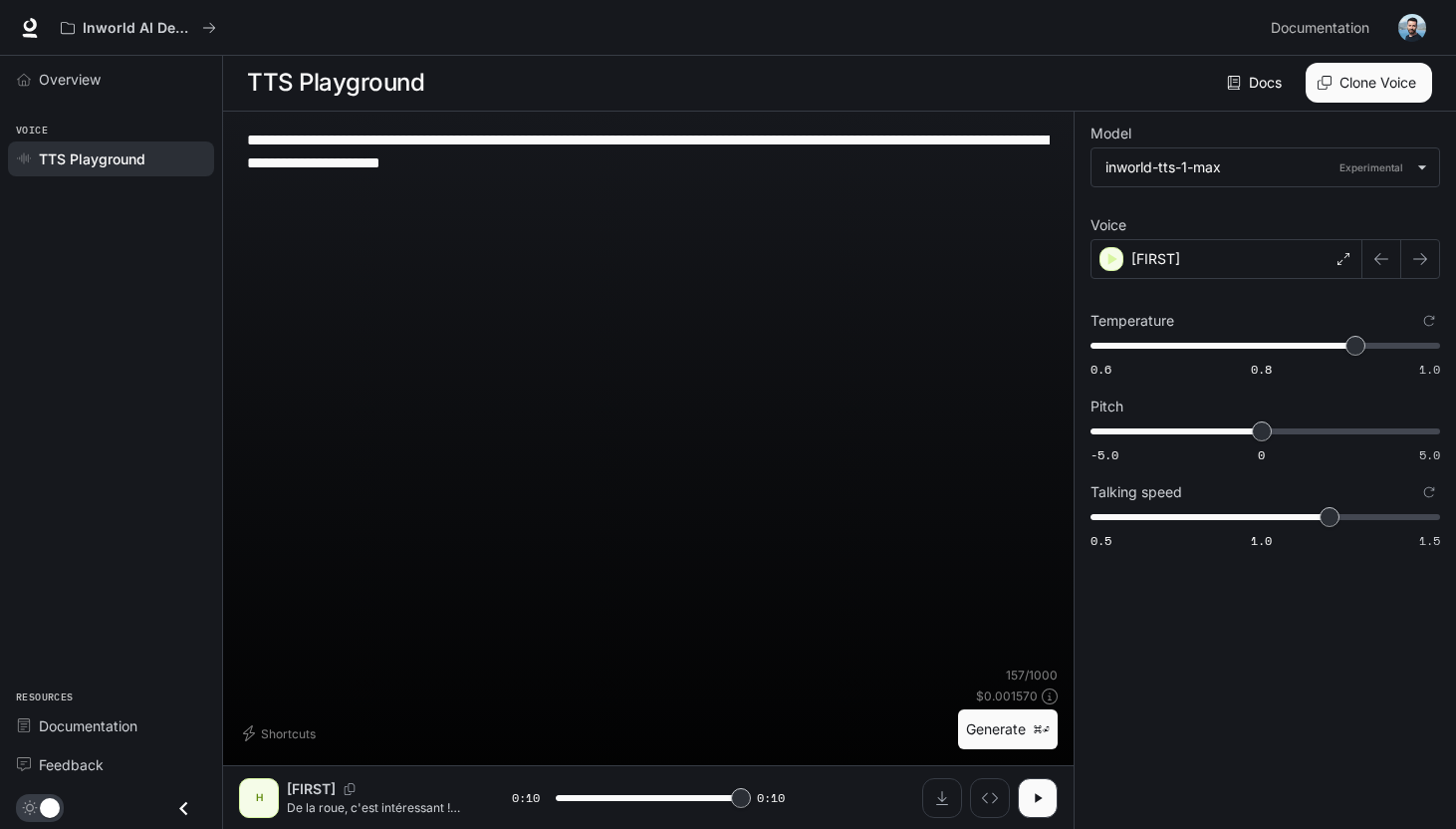 type on "*" 